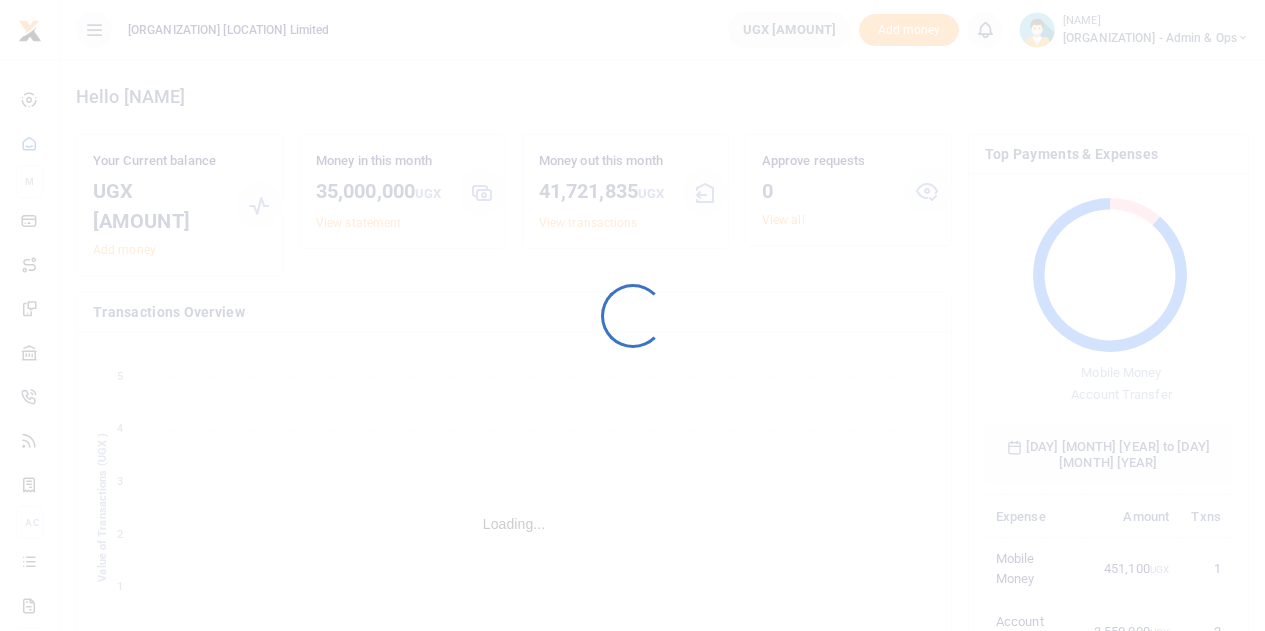 scroll, scrollTop: 0, scrollLeft: 0, axis: both 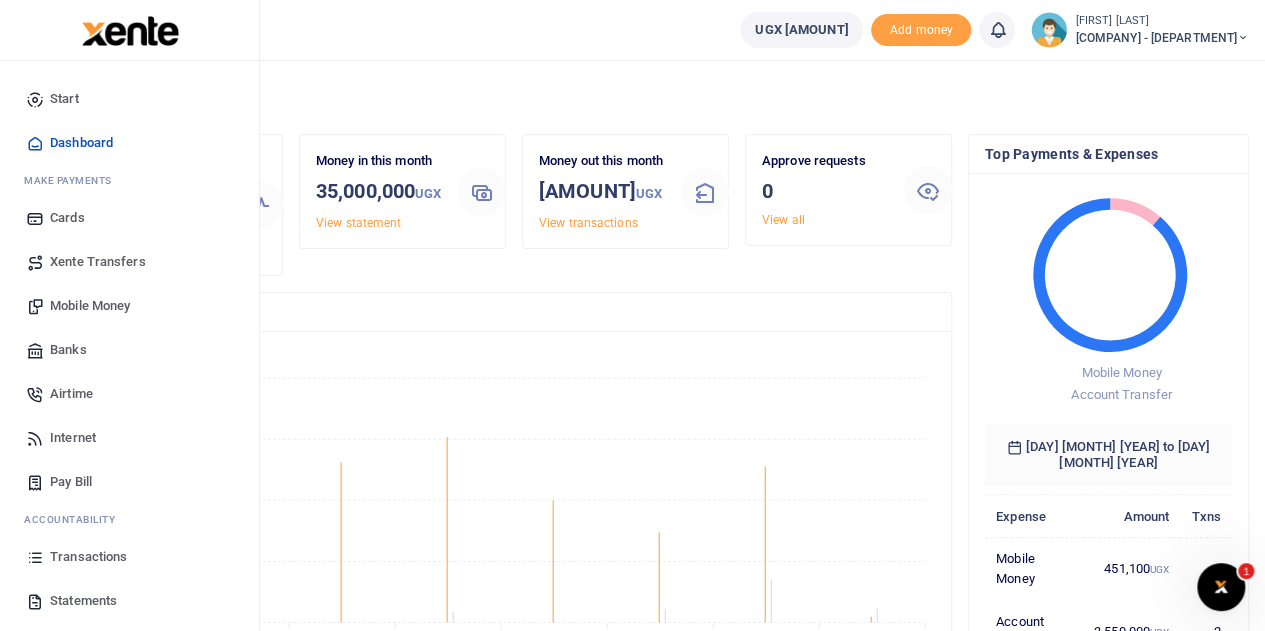 click on "Mobile Money" at bounding box center (90, 306) 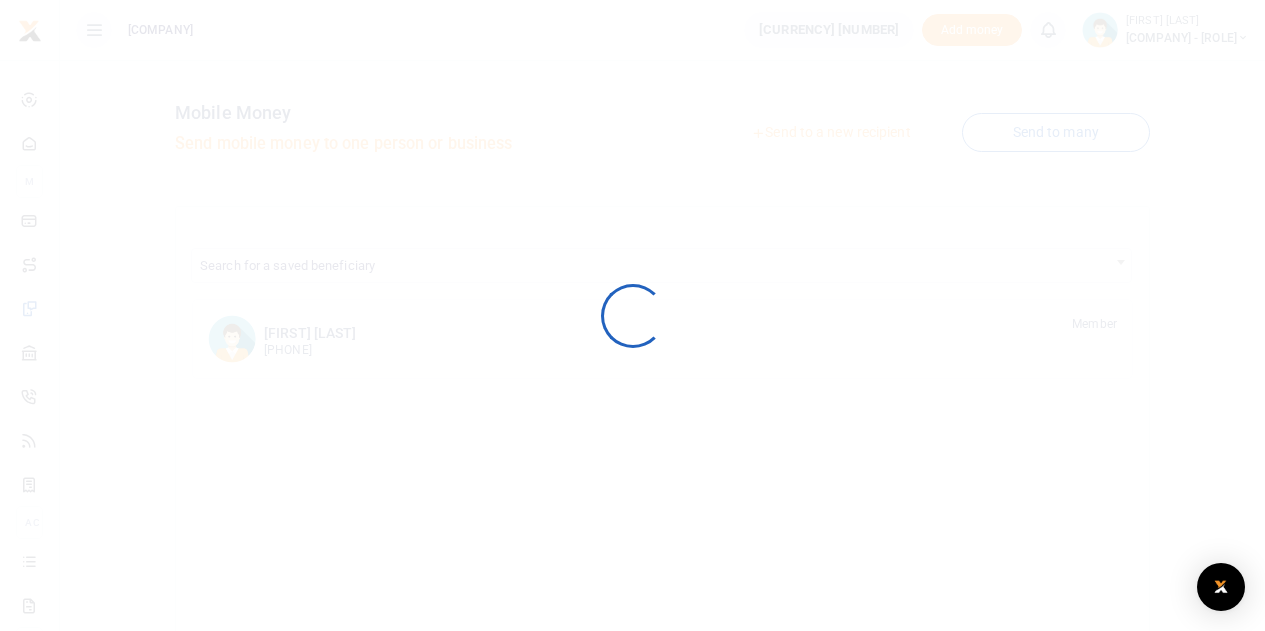 scroll, scrollTop: 0, scrollLeft: 0, axis: both 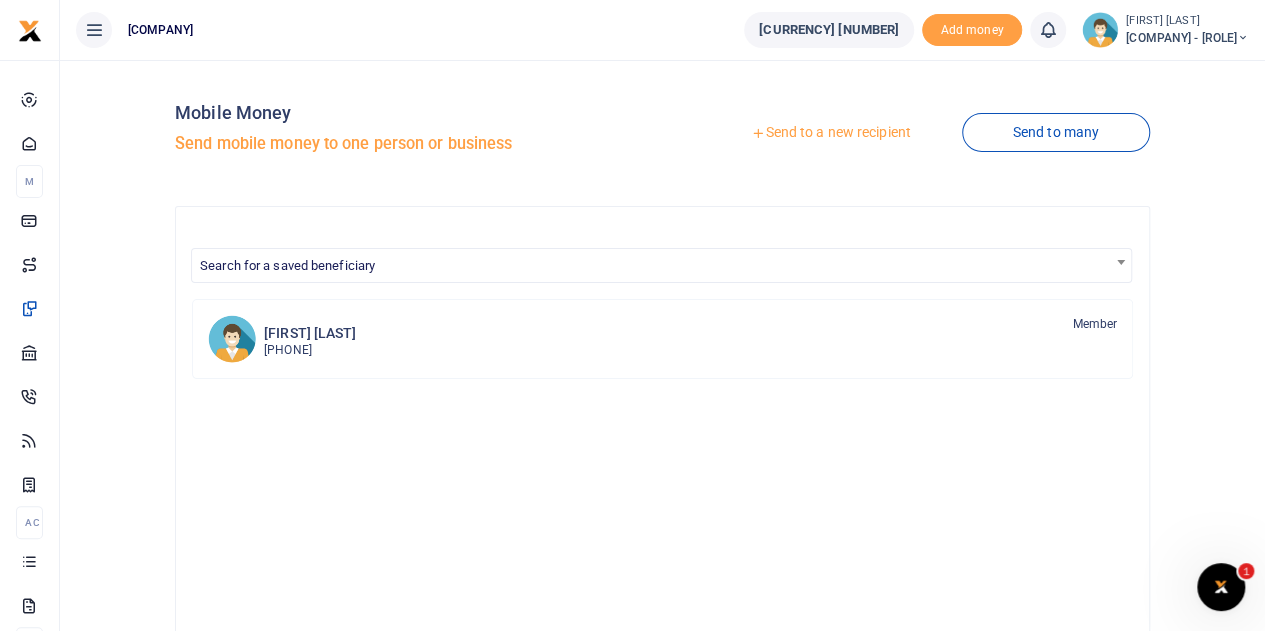 click on "Send to a new recipient" at bounding box center [830, 133] 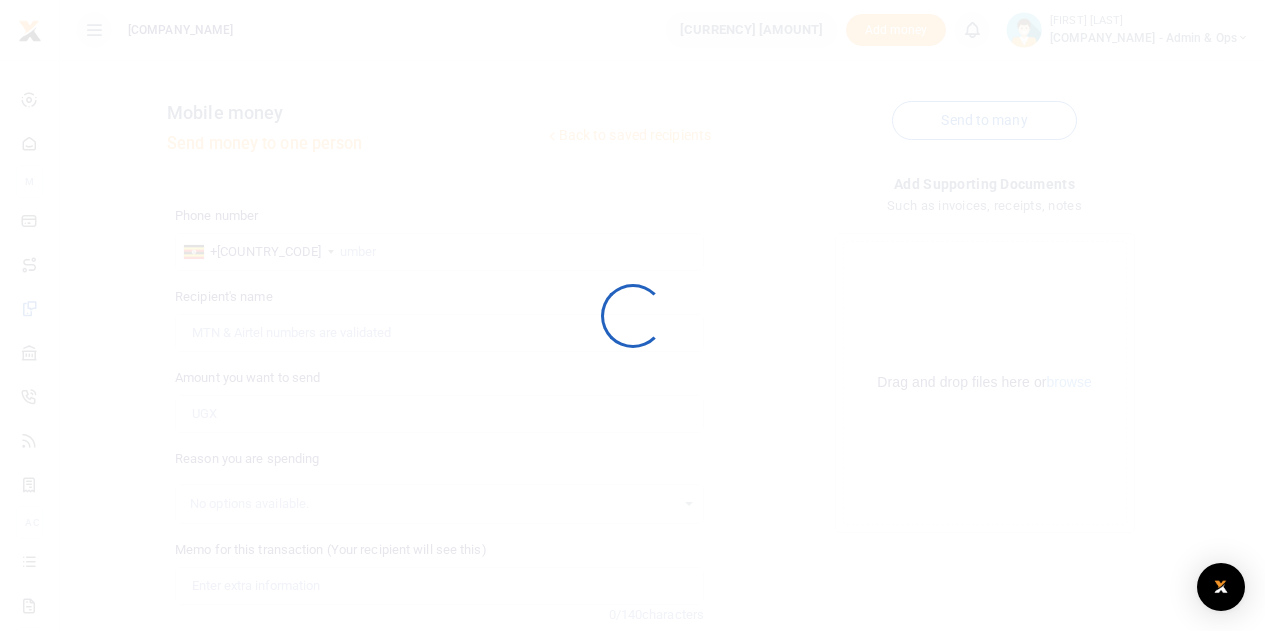scroll, scrollTop: 0, scrollLeft: 0, axis: both 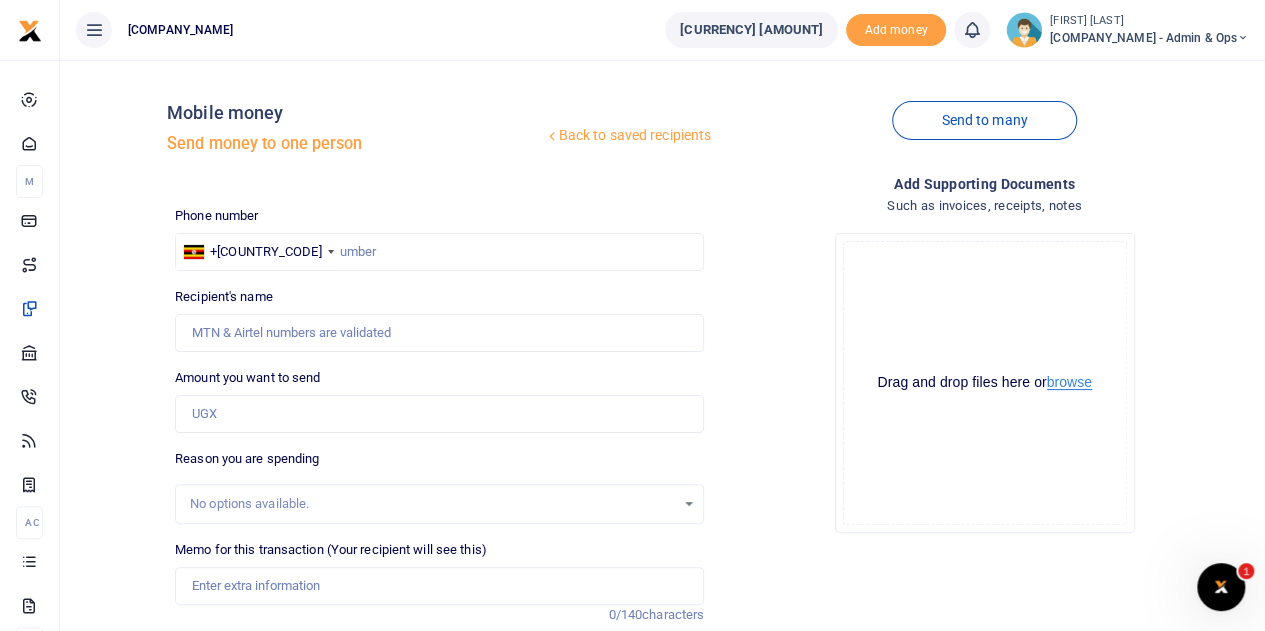 click on "browse" at bounding box center [1069, 382] 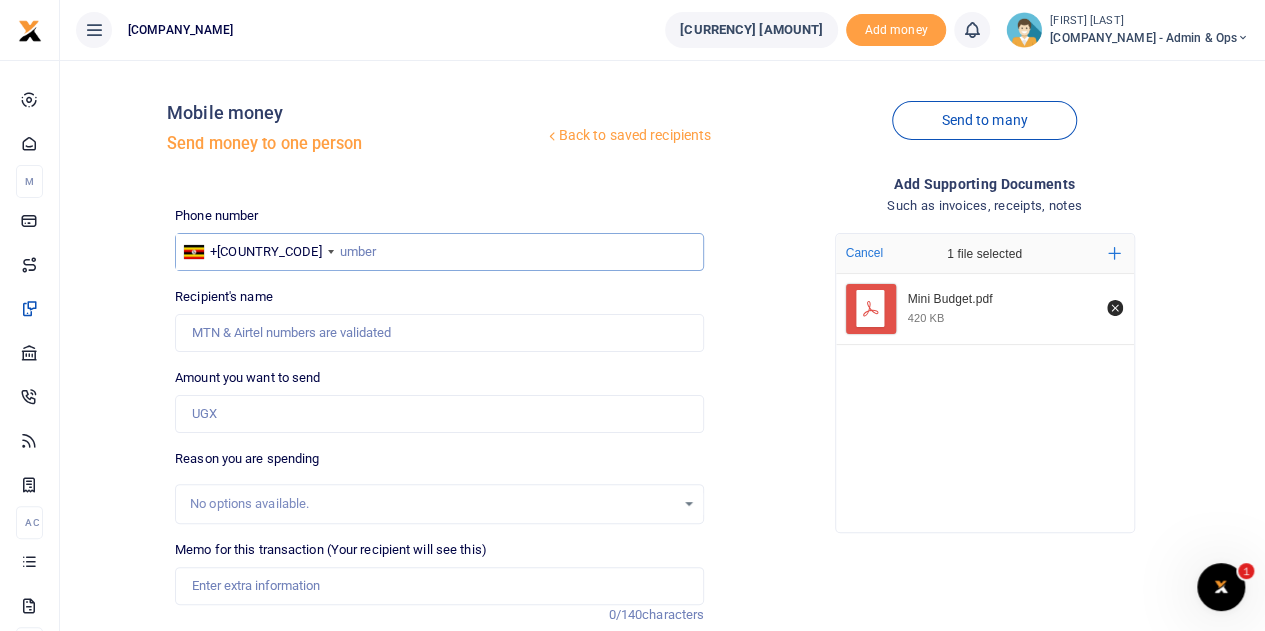 click at bounding box center (439, 252) 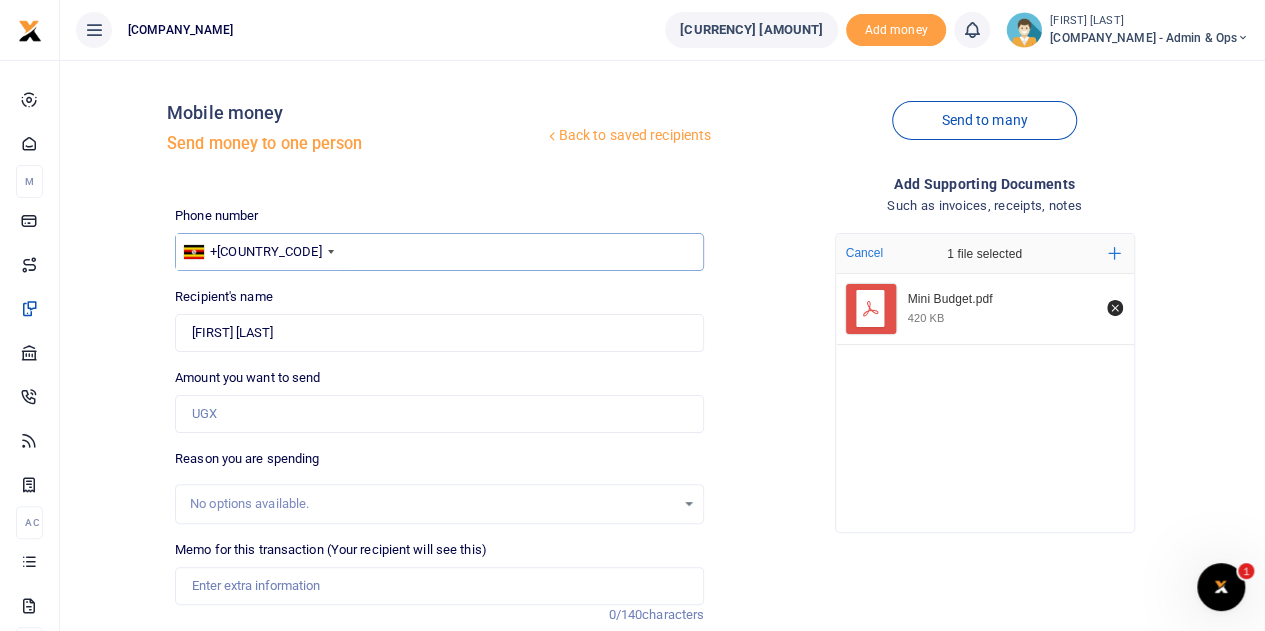 type on "788504911" 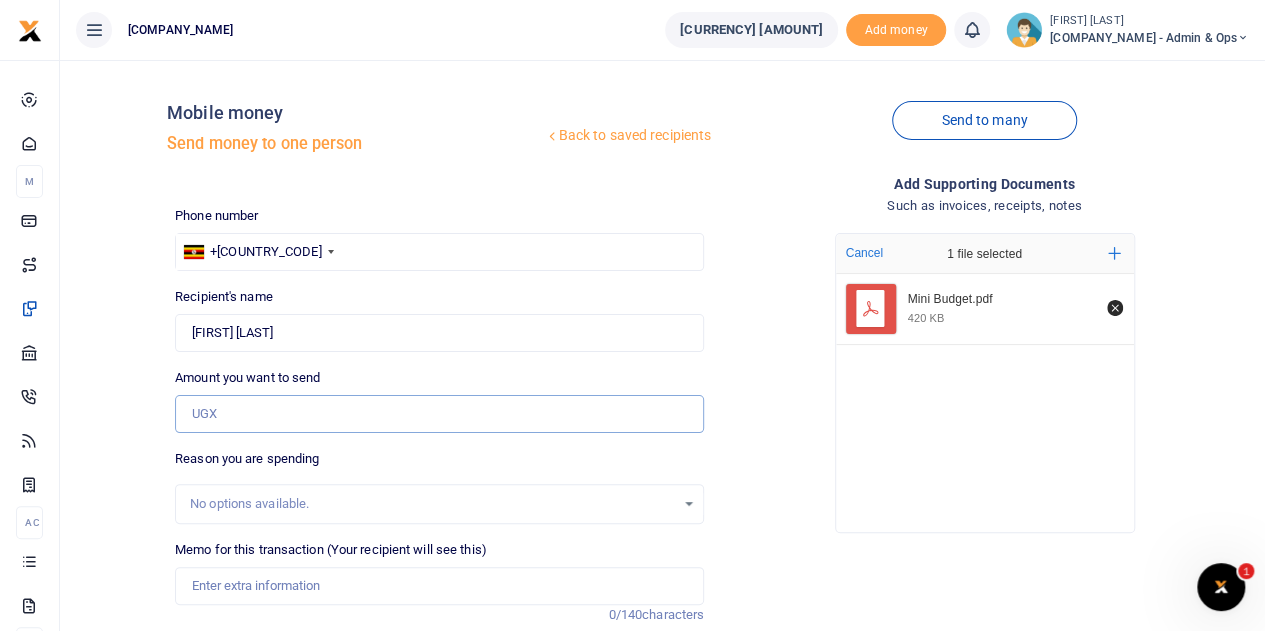 click on "Amount you want to send" at bounding box center [439, 414] 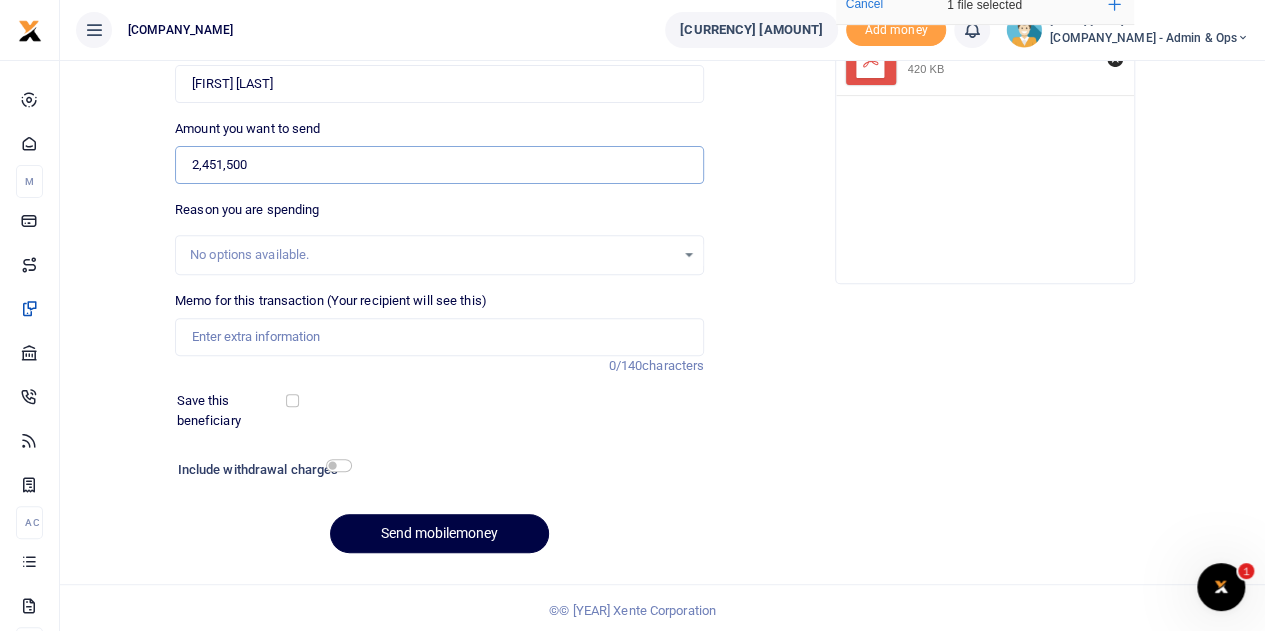 scroll, scrollTop: 252, scrollLeft: 0, axis: vertical 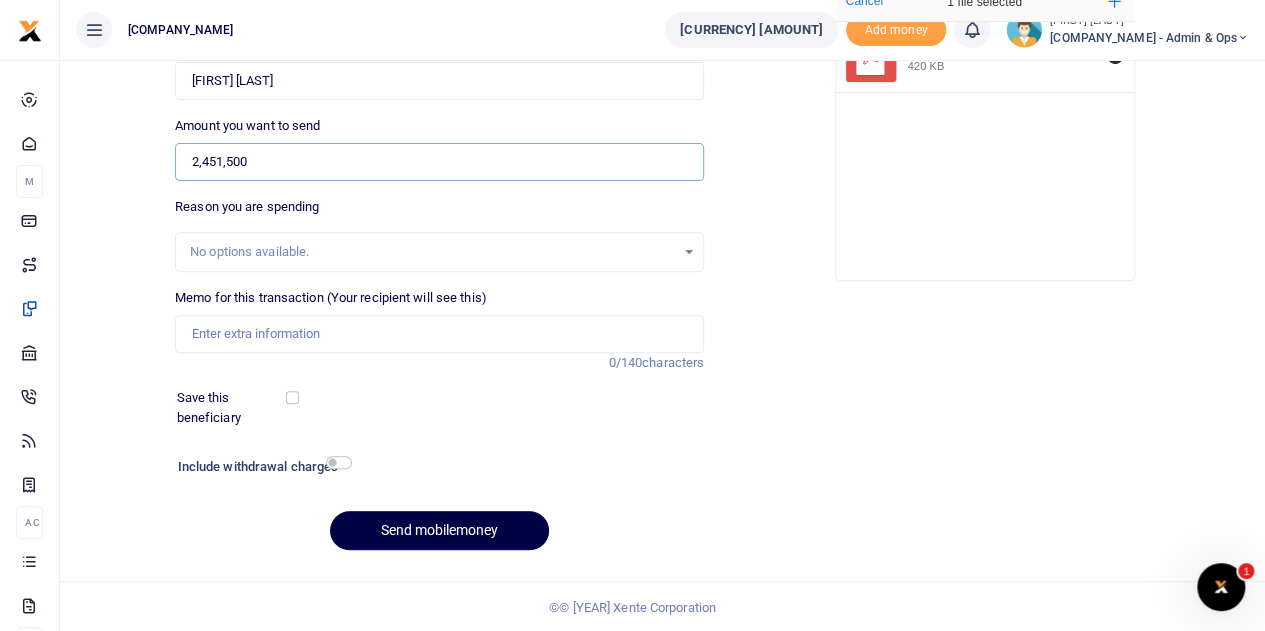 type on "2,451,500" 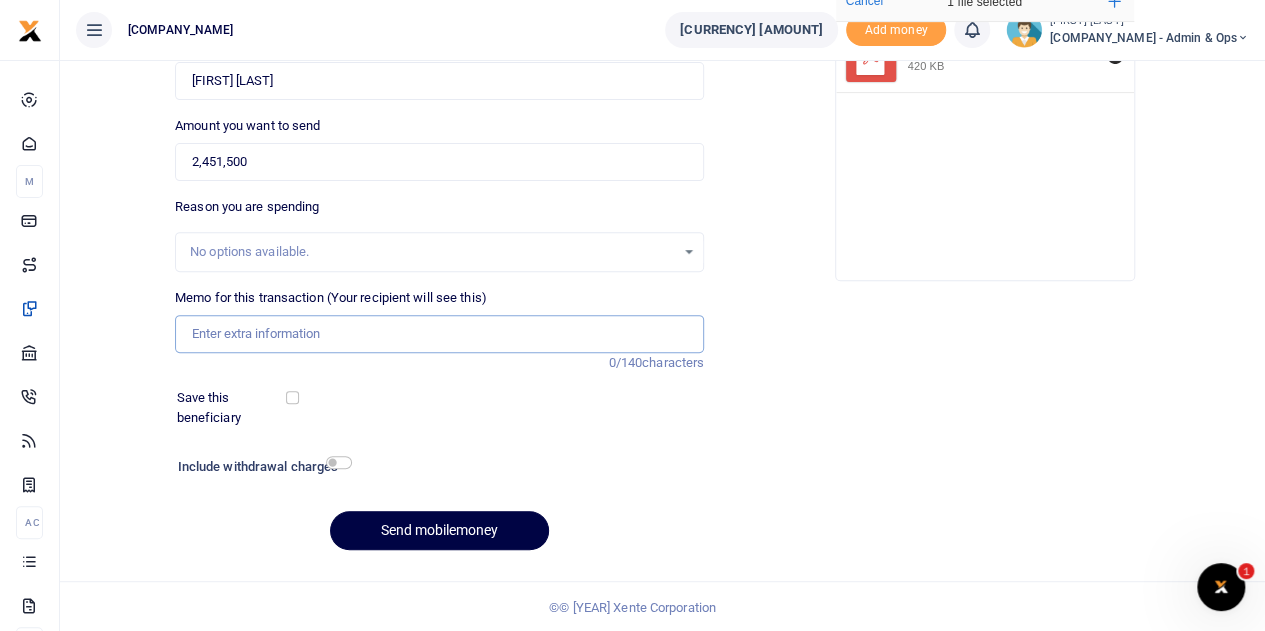 click on "Memo for this transaction (Your recipient will see this)" at bounding box center [439, 334] 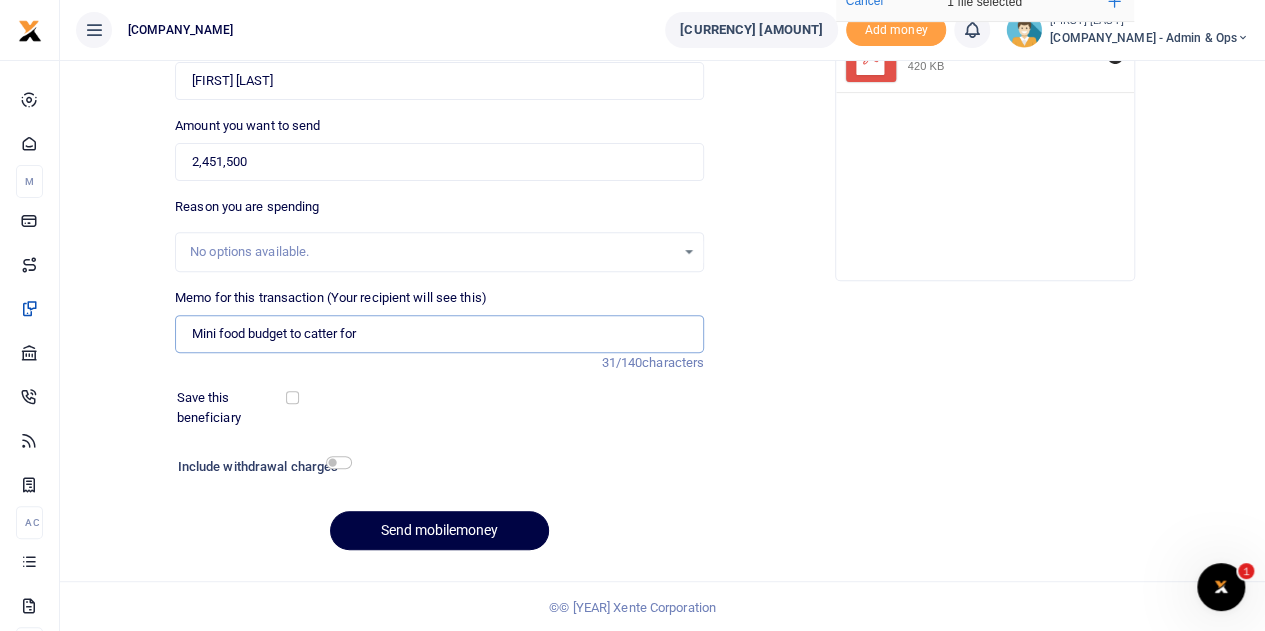 click on "Mini food budget to catter for" at bounding box center (439, 334) 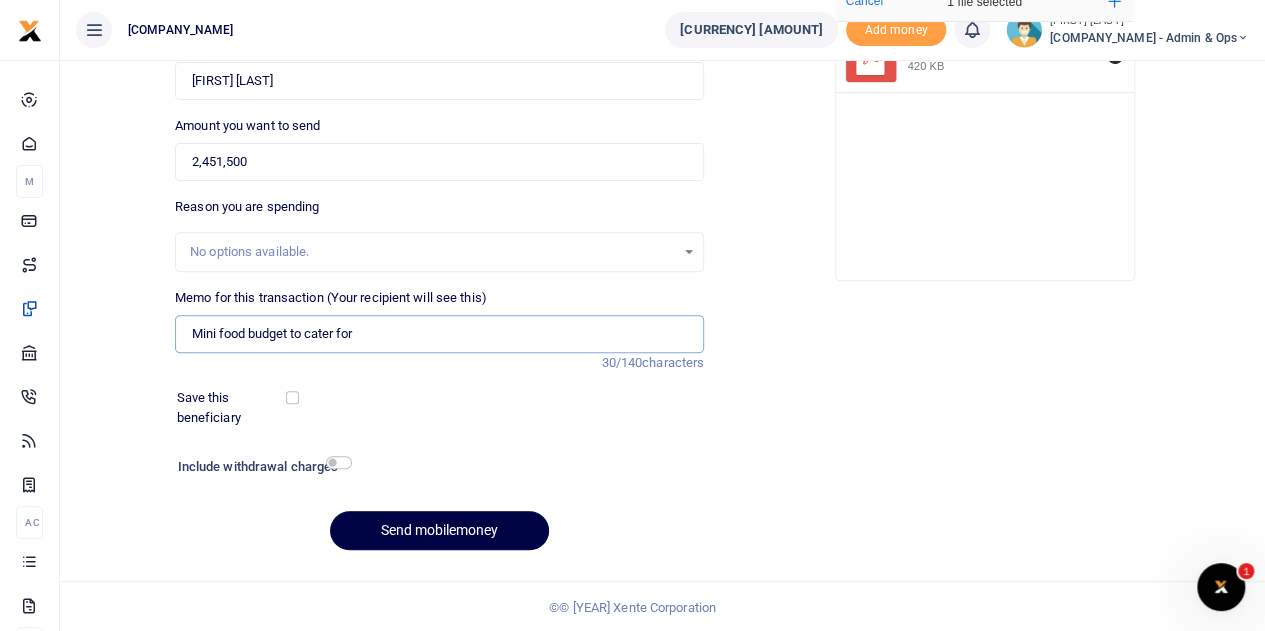 click on "Mini food budget to cater for" at bounding box center (439, 334) 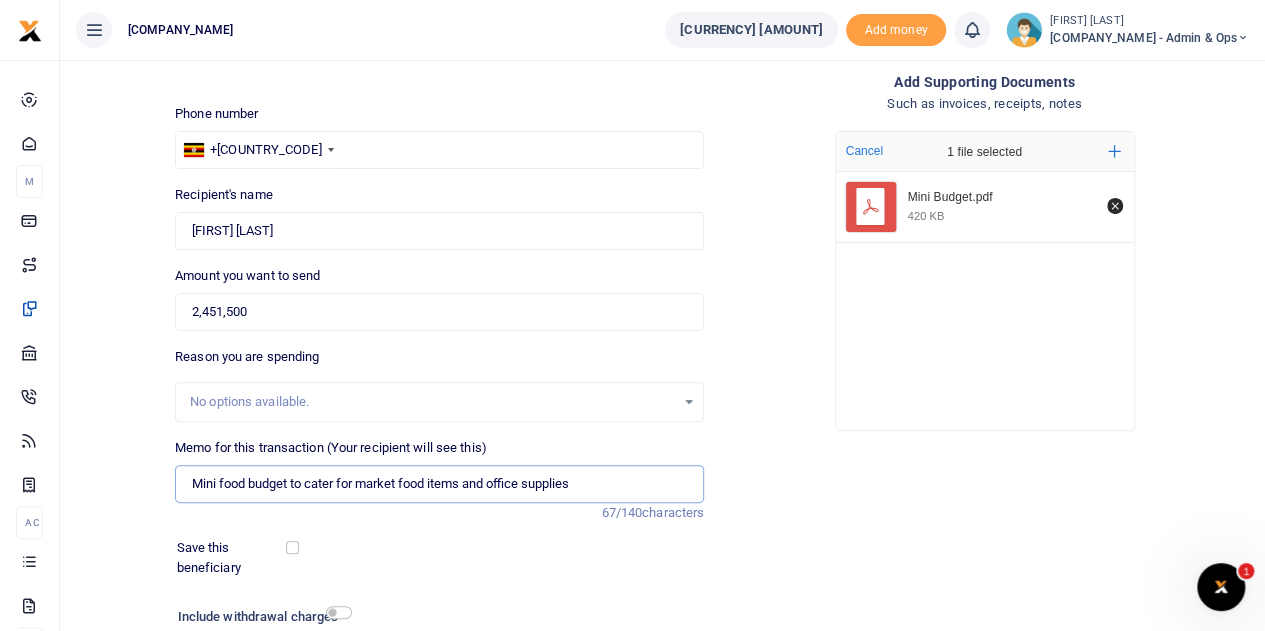 scroll, scrollTop: 252, scrollLeft: 0, axis: vertical 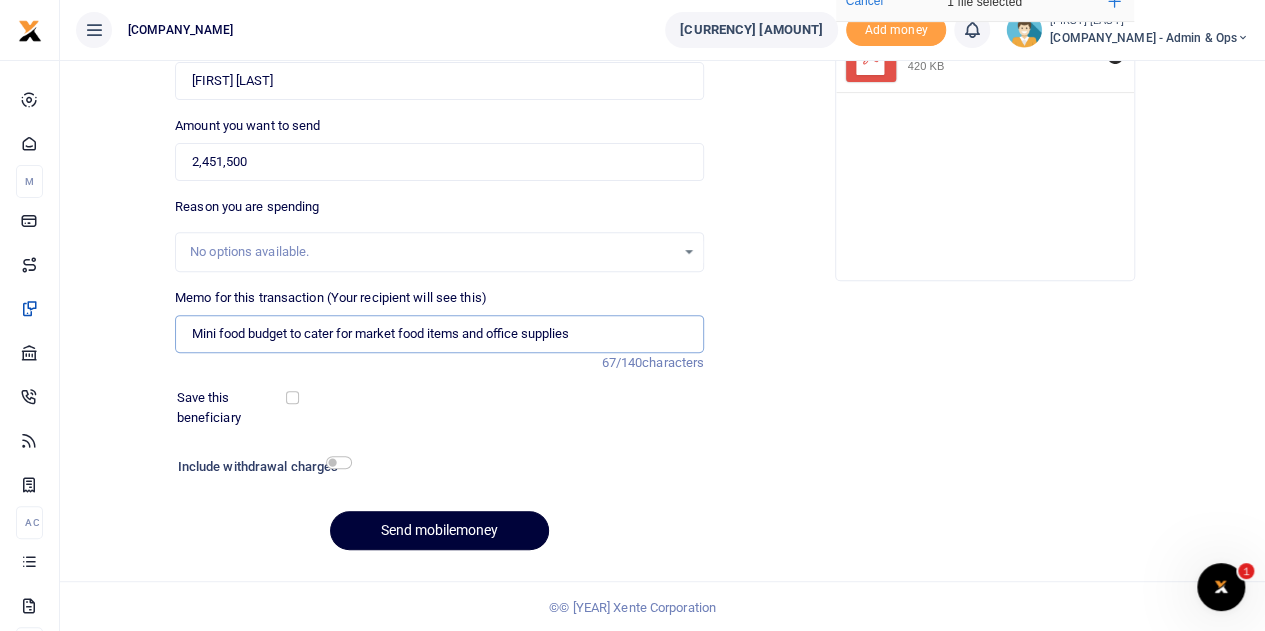 type on "Mini food budget to cater for market food items and office supplies" 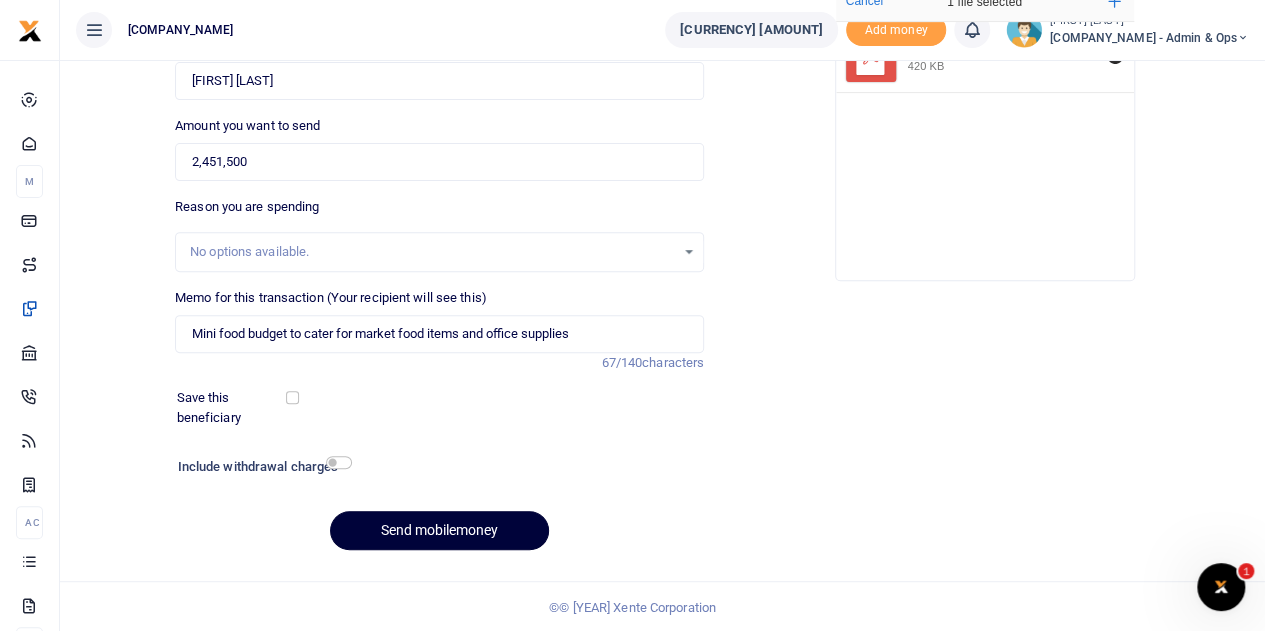 click on "Send mobilemoney" at bounding box center (439, 530) 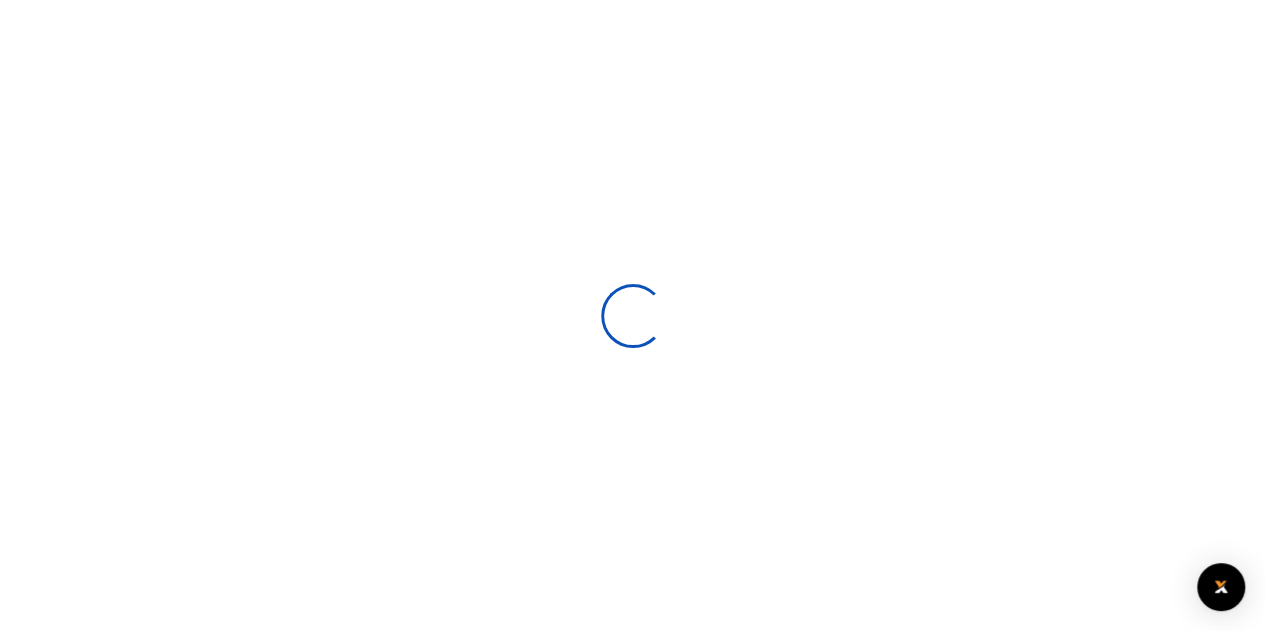 scroll, scrollTop: 252, scrollLeft: 0, axis: vertical 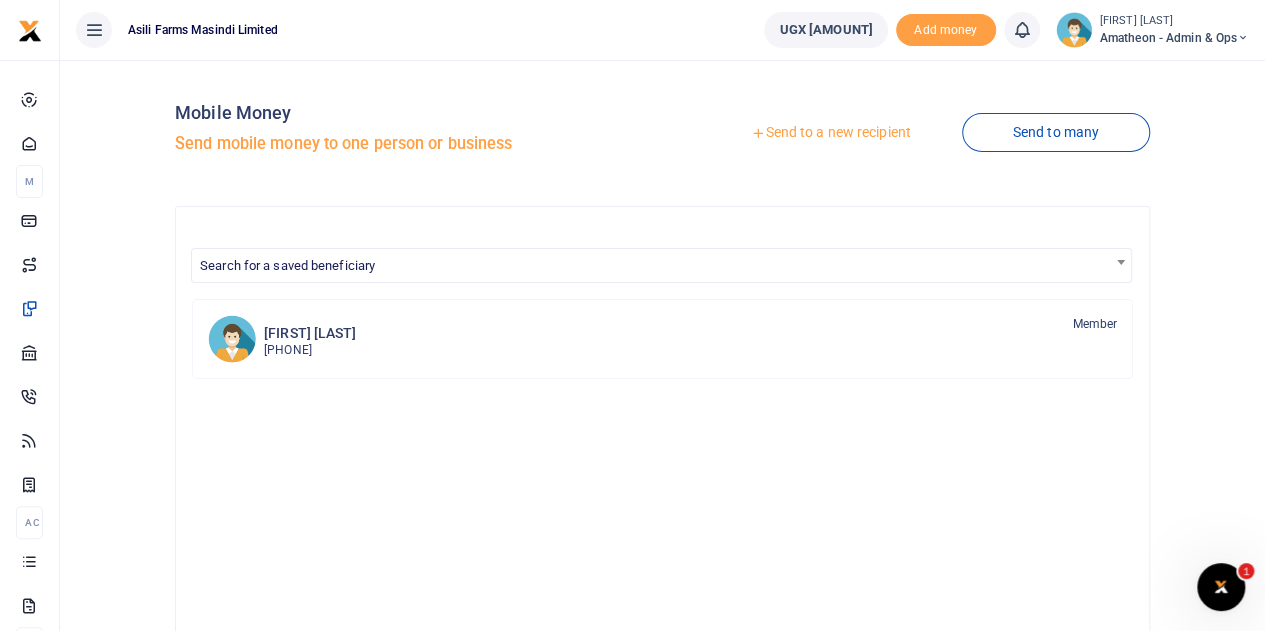 click at bounding box center (94, 30) 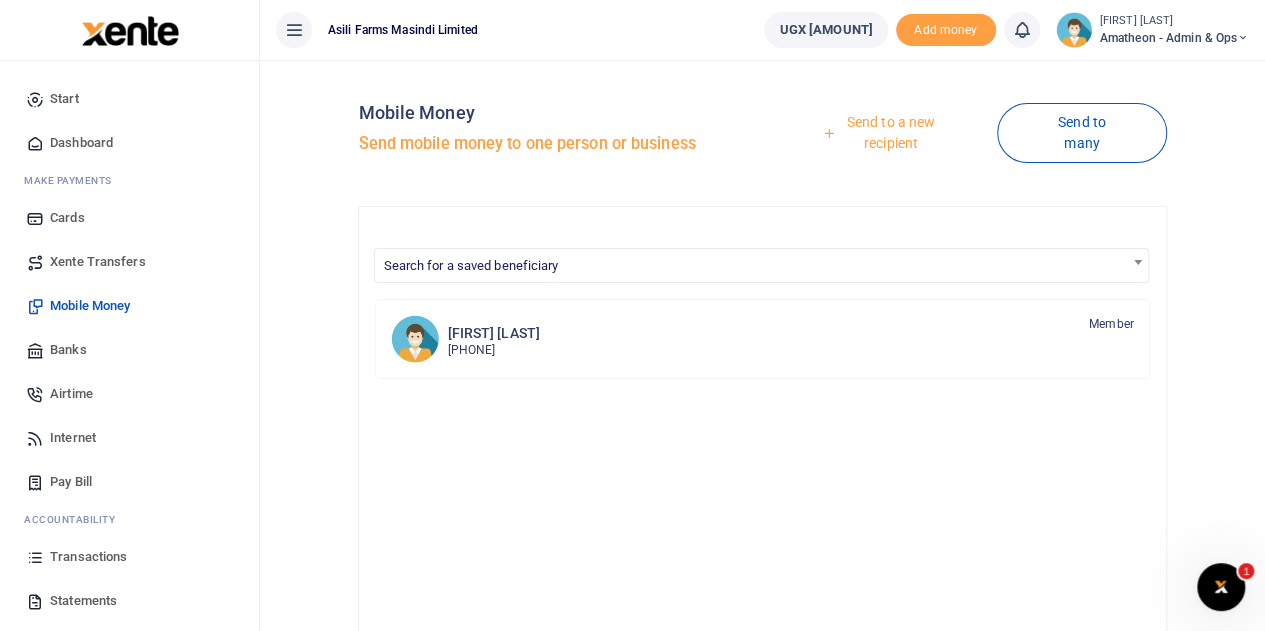 click on "Transactions" at bounding box center [88, 557] 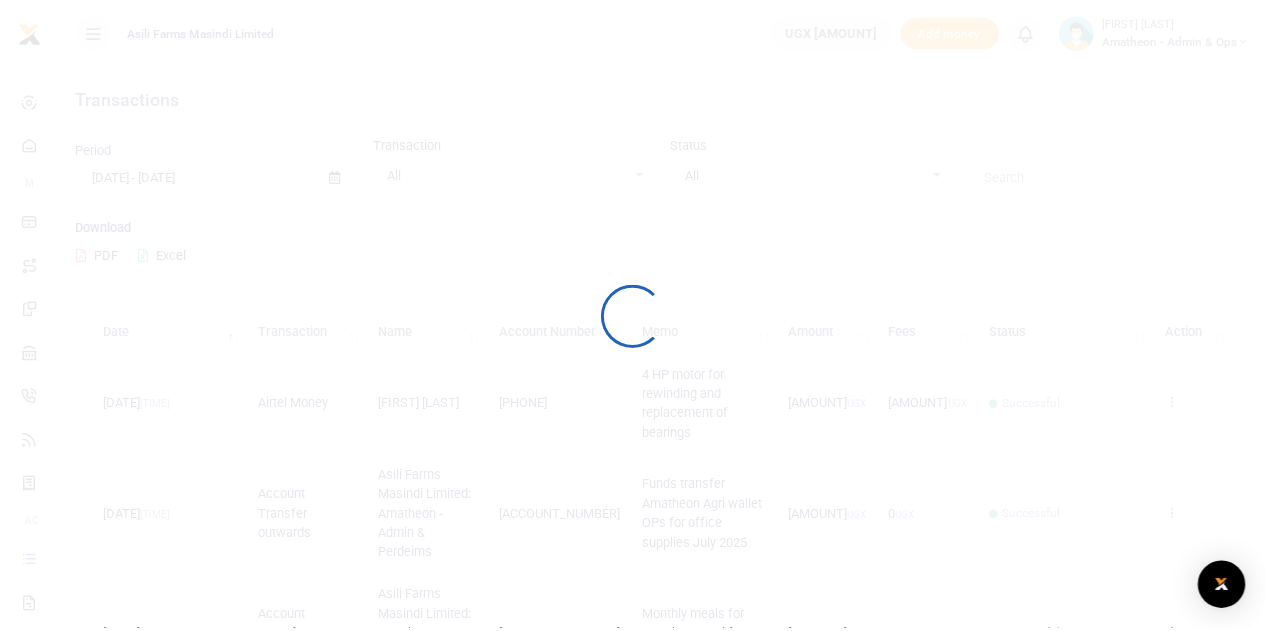 scroll, scrollTop: 0, scrollLeft: 0, axis: both 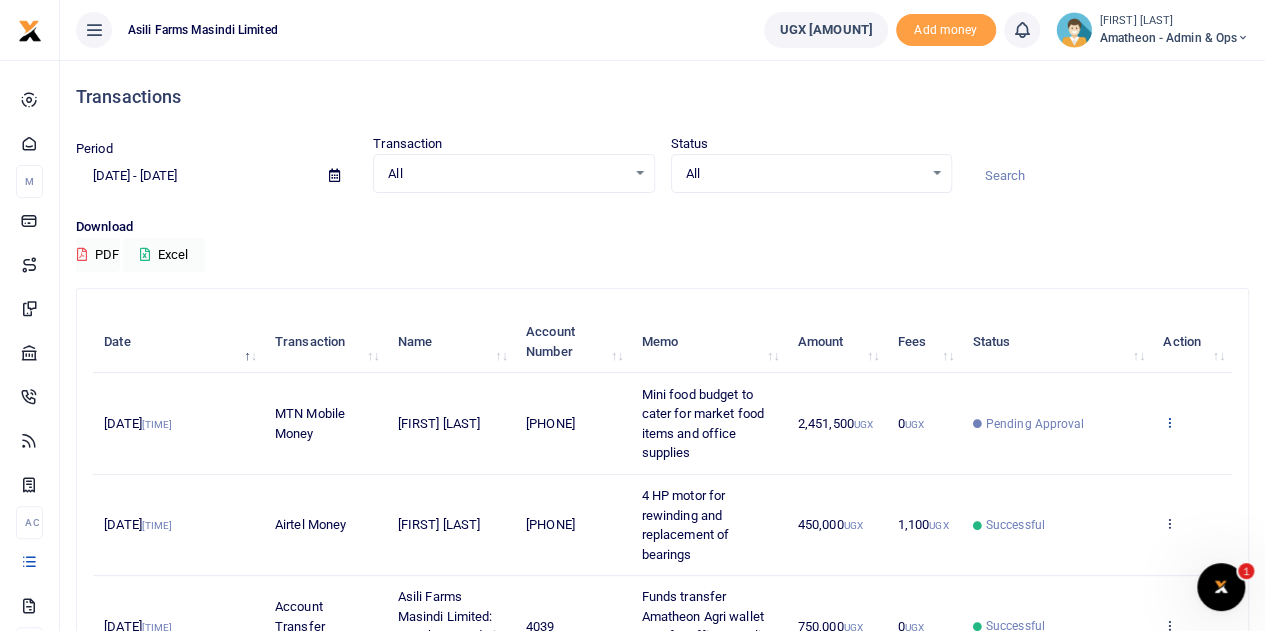 click at bounding box center (1169, 422) 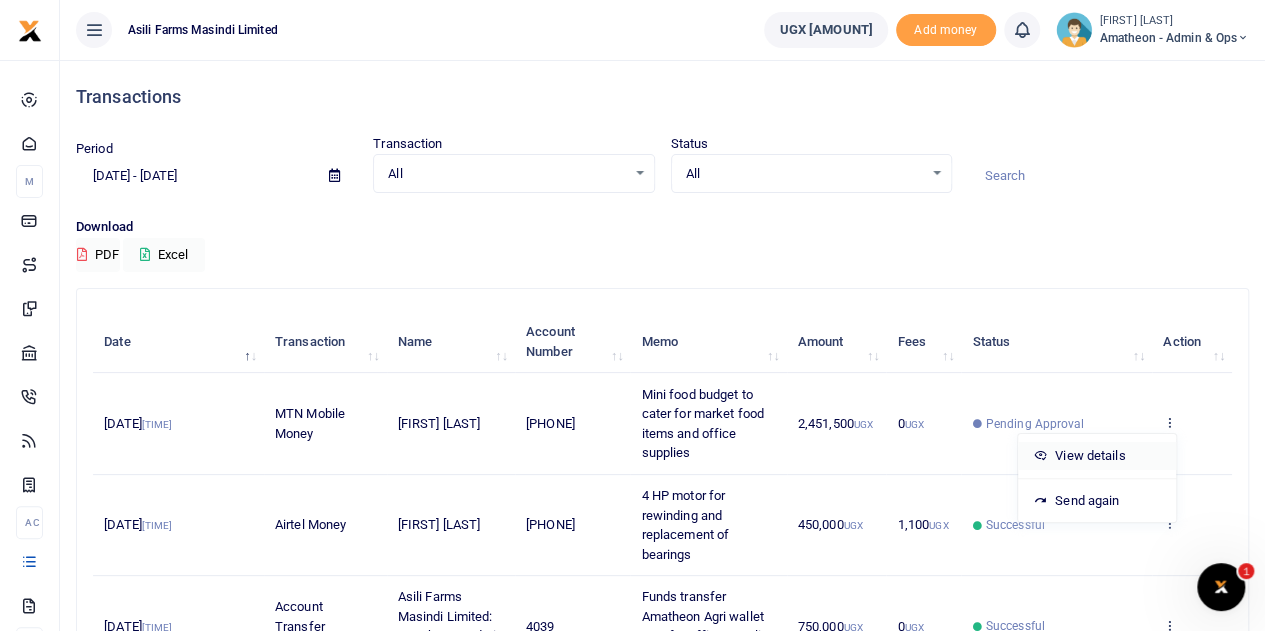 click on "View details" at bounding box center [1097, 456] 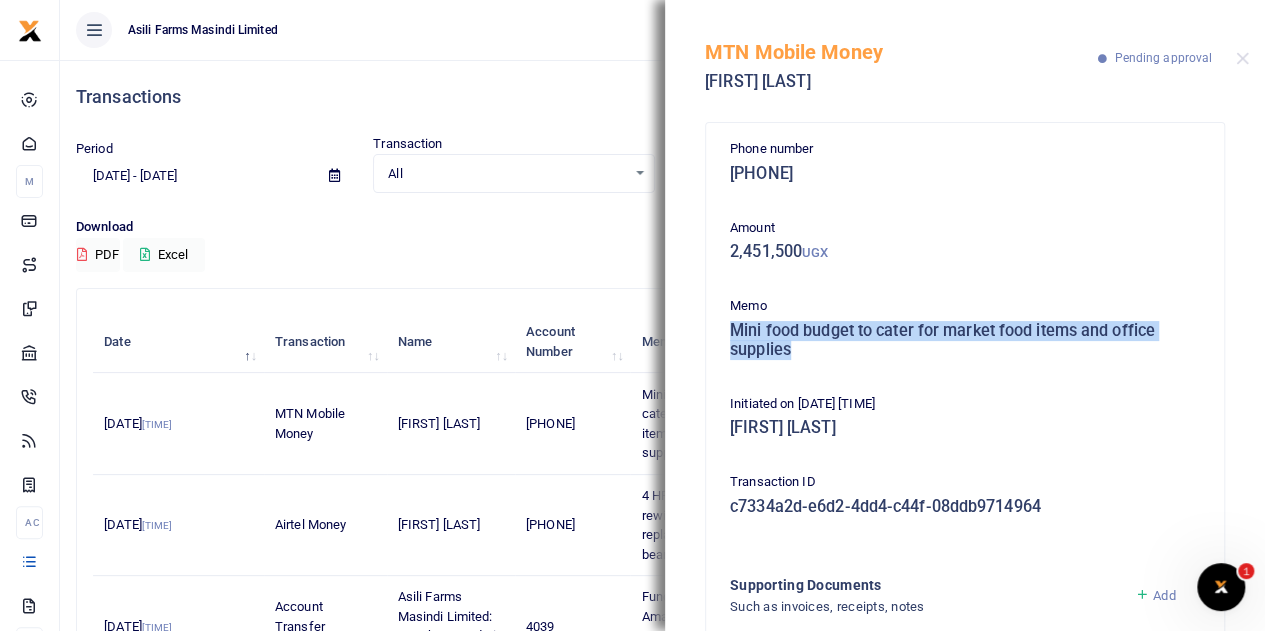 drag, startPoint x: 730, startPoint y: 330, endPoint x: 790, endPoint y: 350, distance: 63.245552 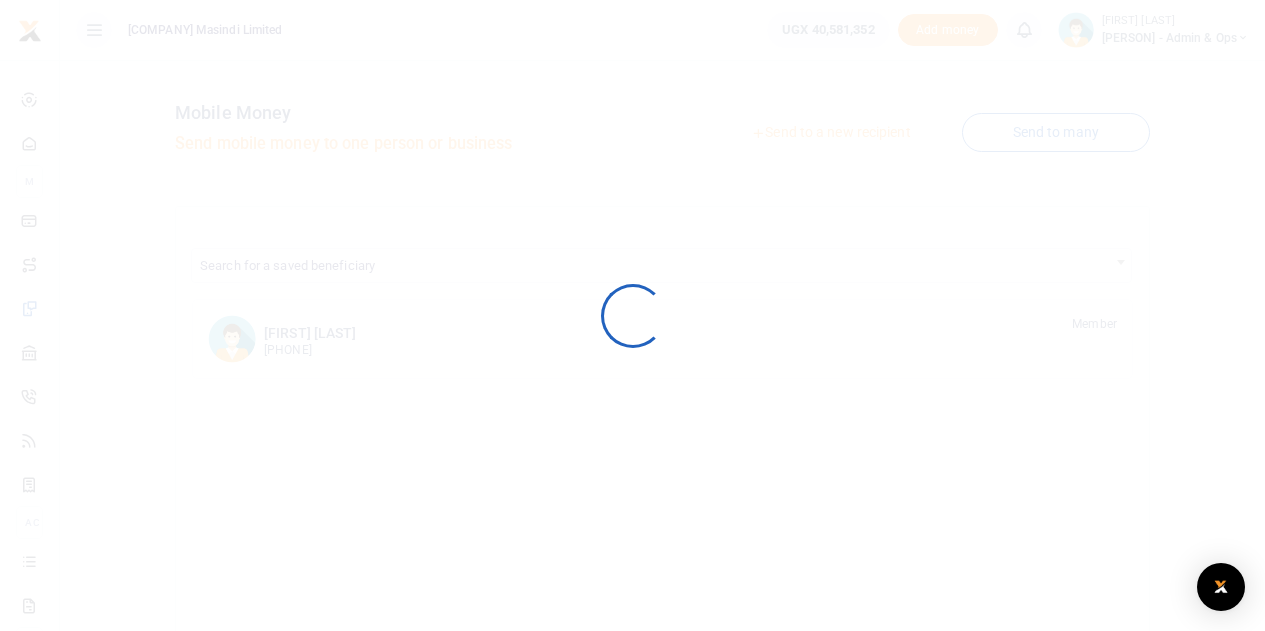 scroll, scrollTop: 0, scrollLeft: 0, axis: both 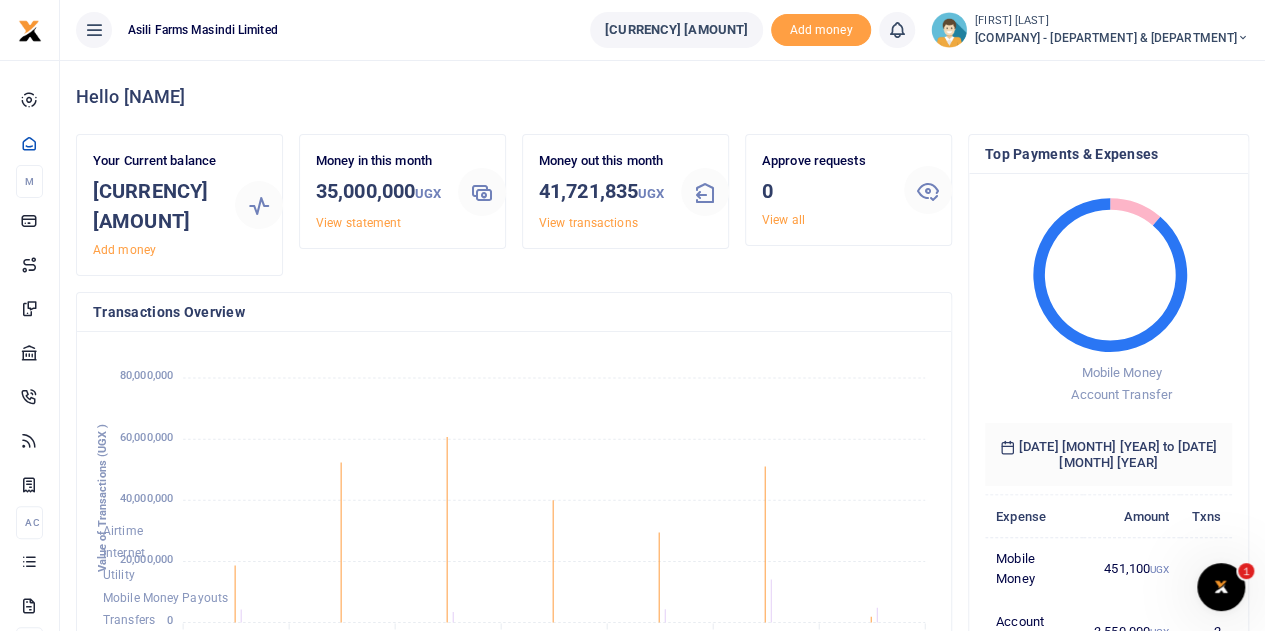 click on "Amatheon - Admin & Ops" at bounding box center (1112, 38) 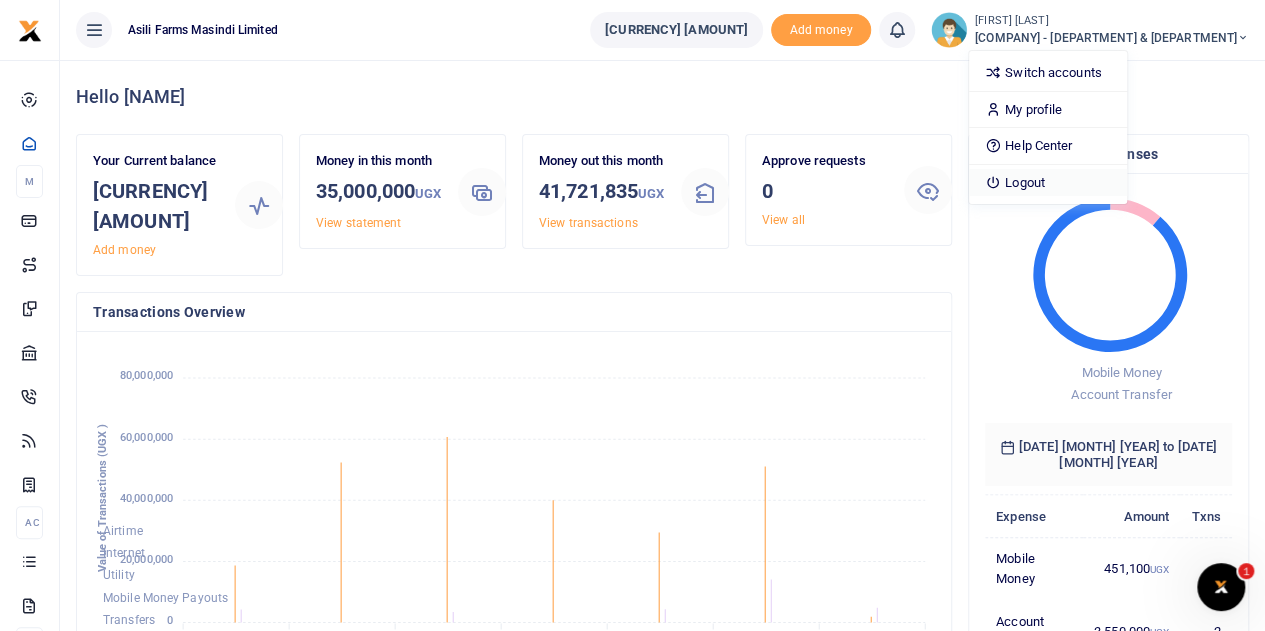 click on "Logout" at bounding box center [1048, 183] 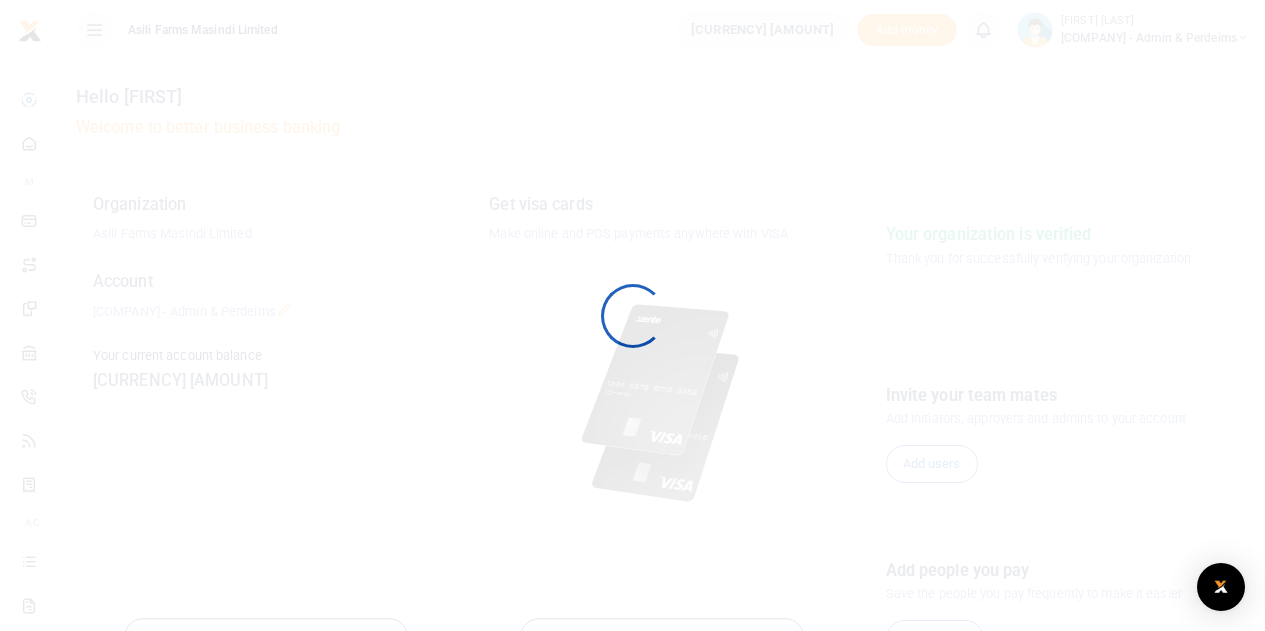 scroll, scrollTop: 0, scrollLeft: 0, axis: both 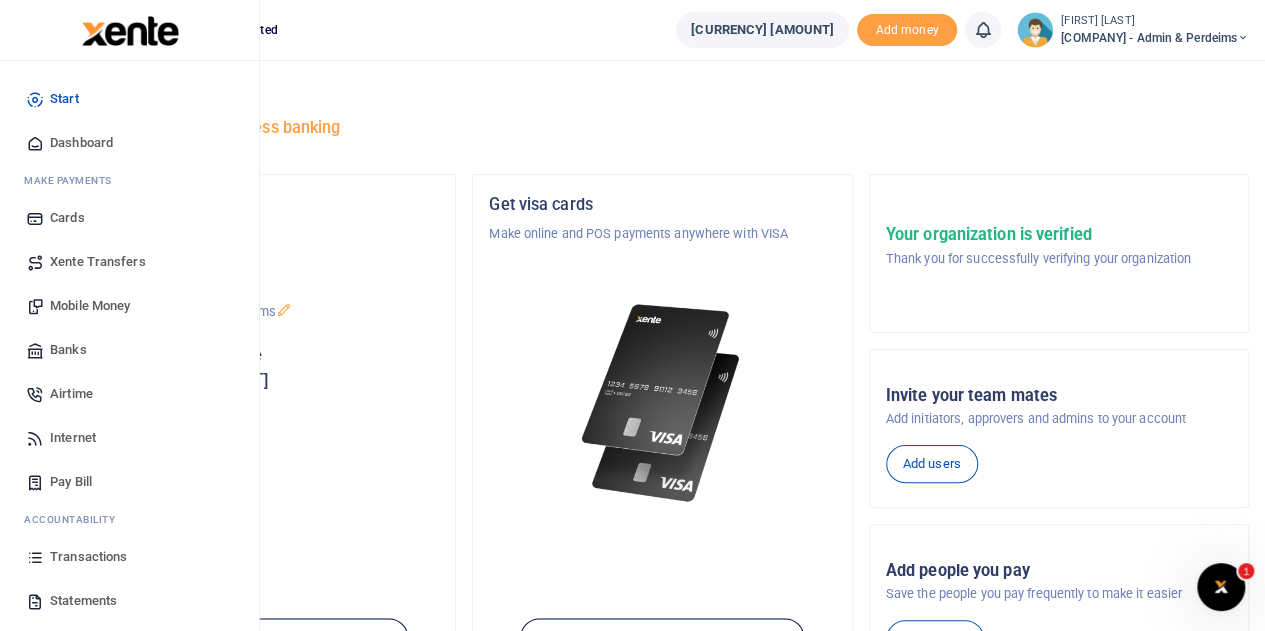 click on "Mobile Money" at bounding box center (90, 306) 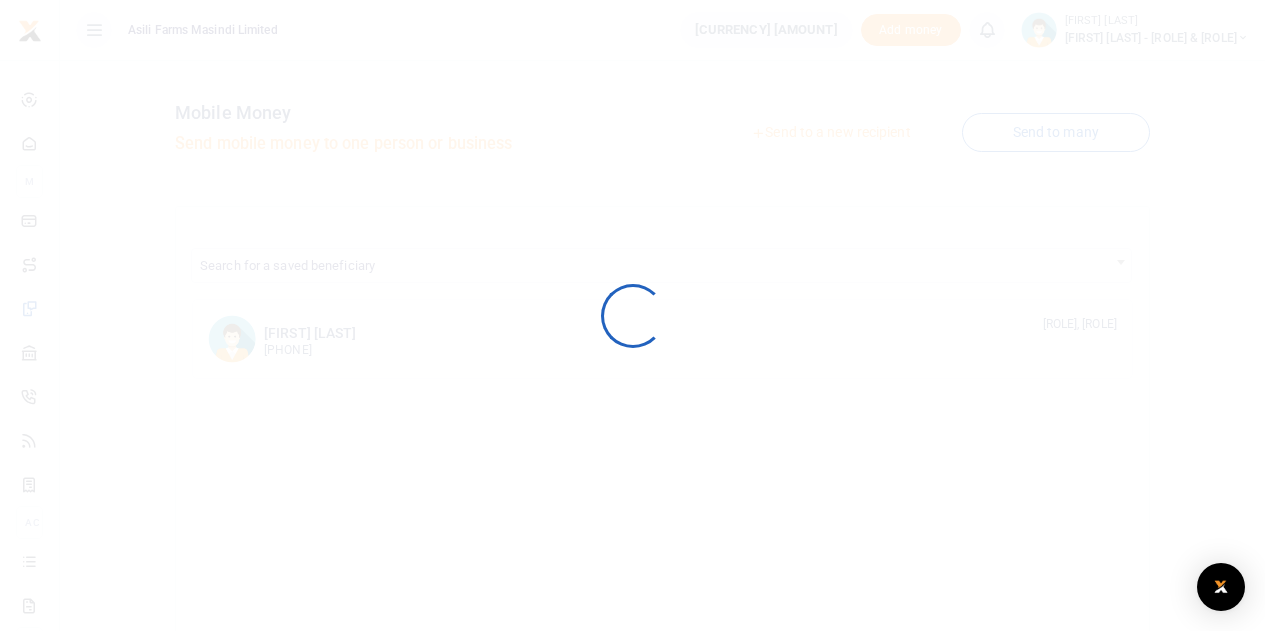 scroll, scrollTop: 0, scrollLeft: 0, axis: both 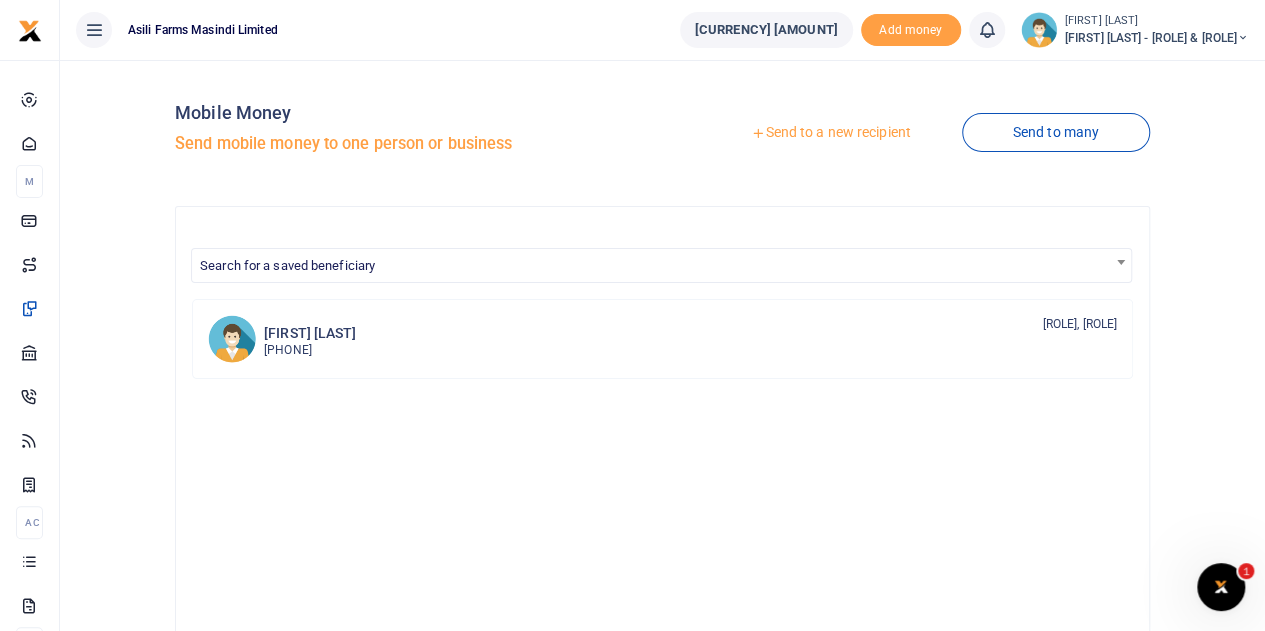 click on "Send to a new recipient" at bounding box center (830, 133) 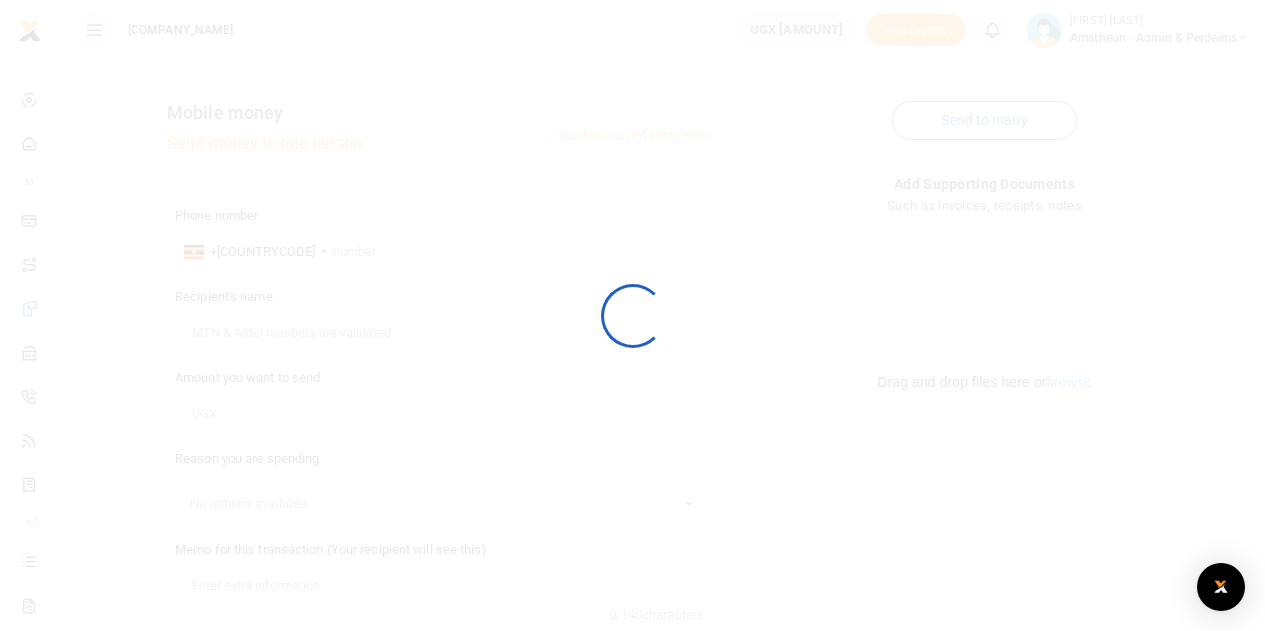 scroll, scrollTop: 0, scrollLeft: 0, axis: both 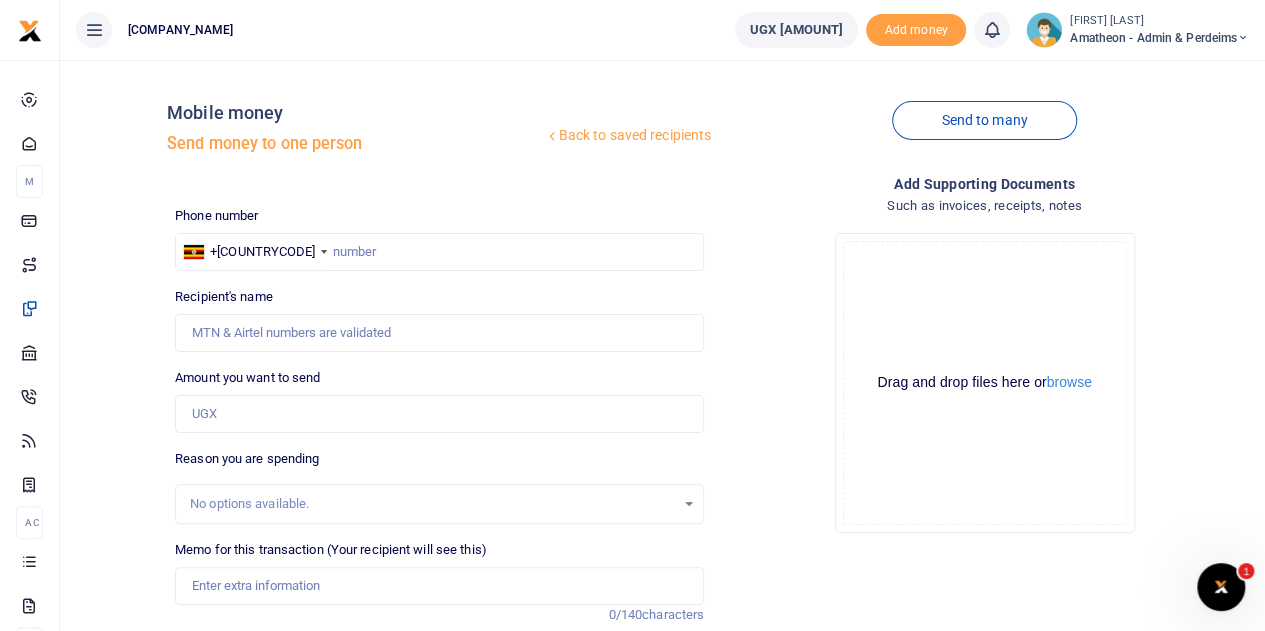 click on "Back to saved recipients" at bounding box center [628, 136] 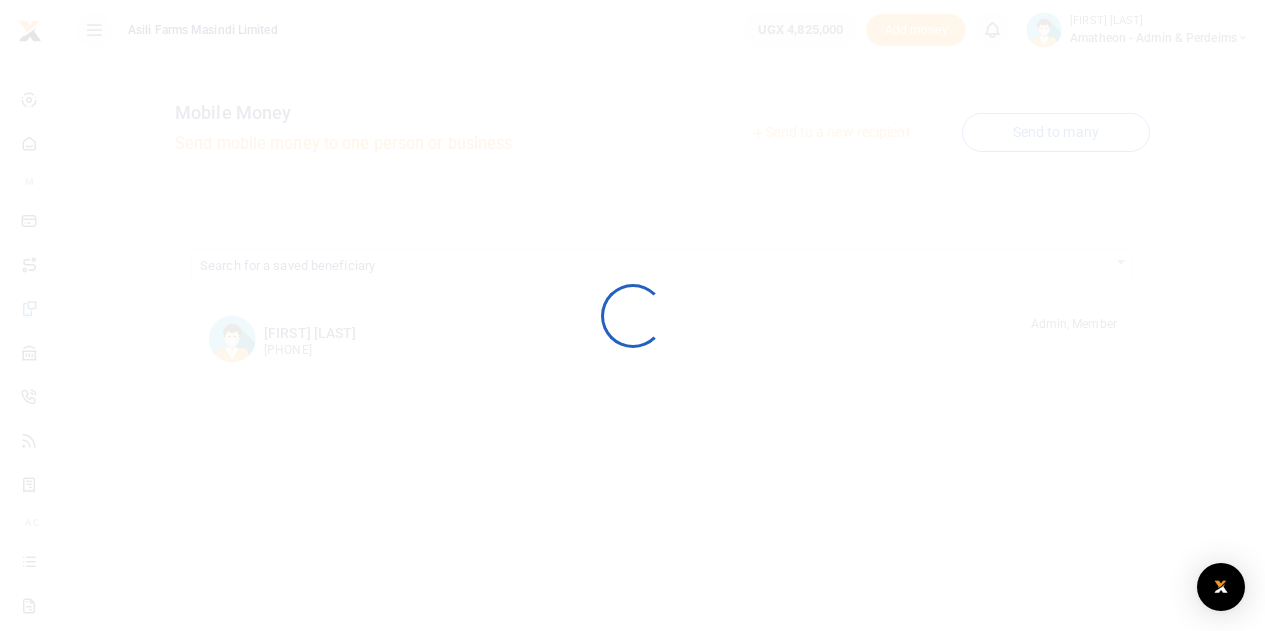scroll, scrollTop: 0, scrollLeft: 0, axis: both 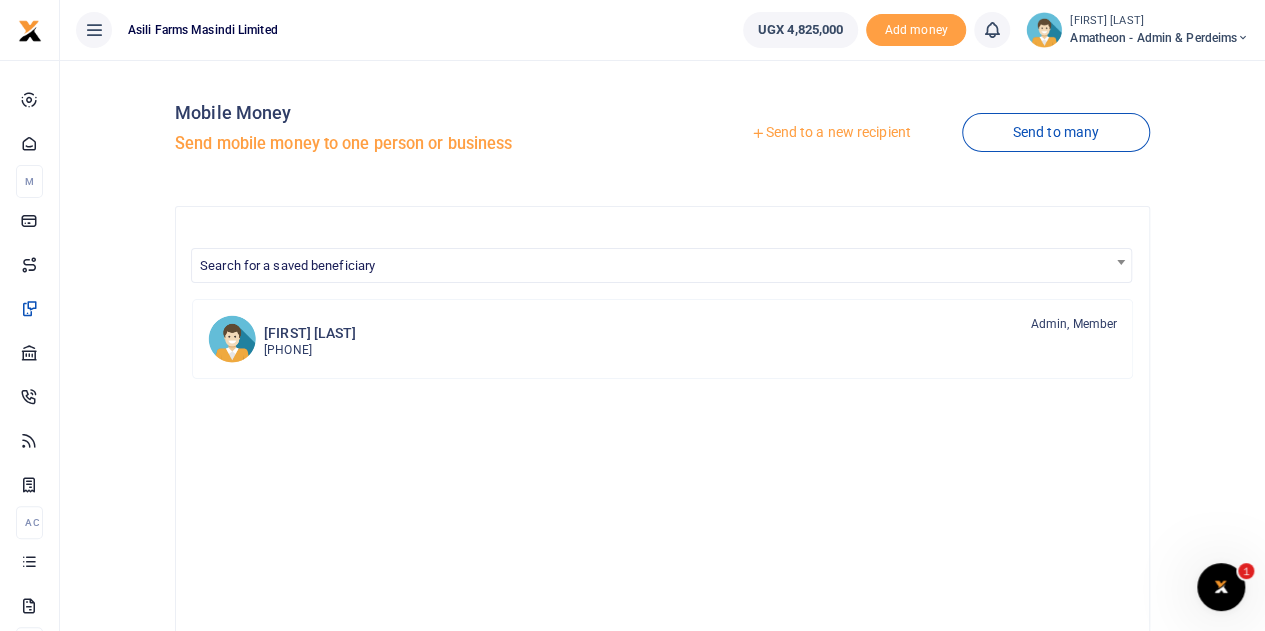 click on "Send to a new recipient" at bounding box center [830, 133] 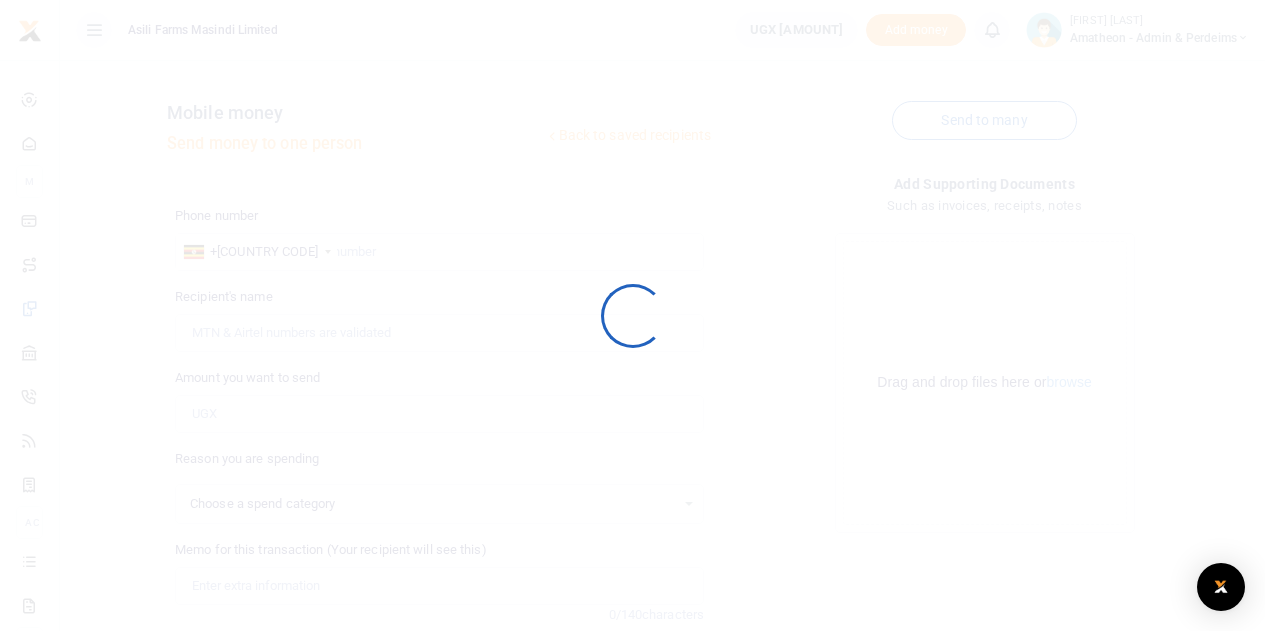 scroll, scrollTop: 0, scrollLeft: 0, axis: both 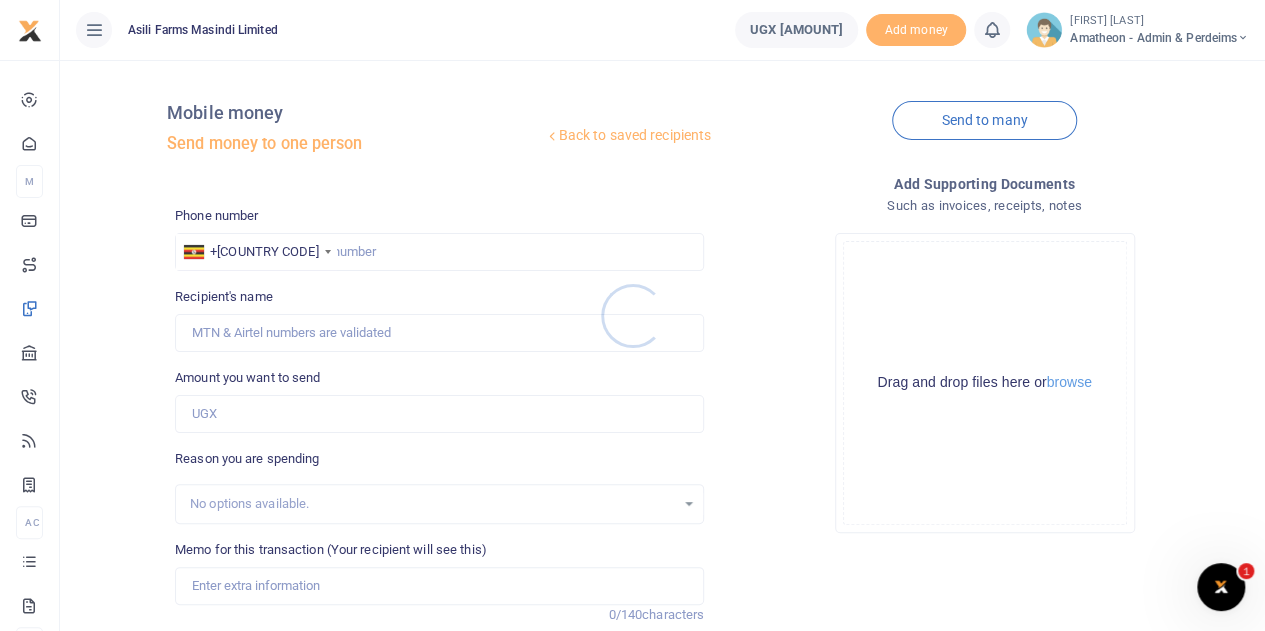 click at bounding box center (632, 315) 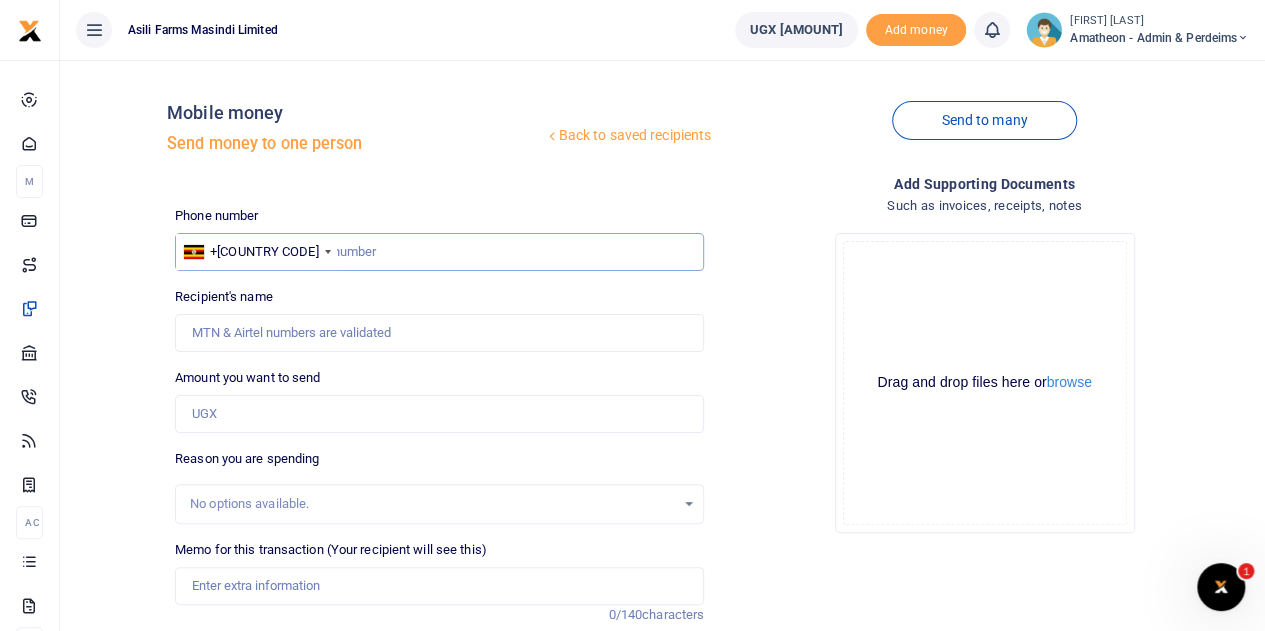 click at bounding box center [439, 252] 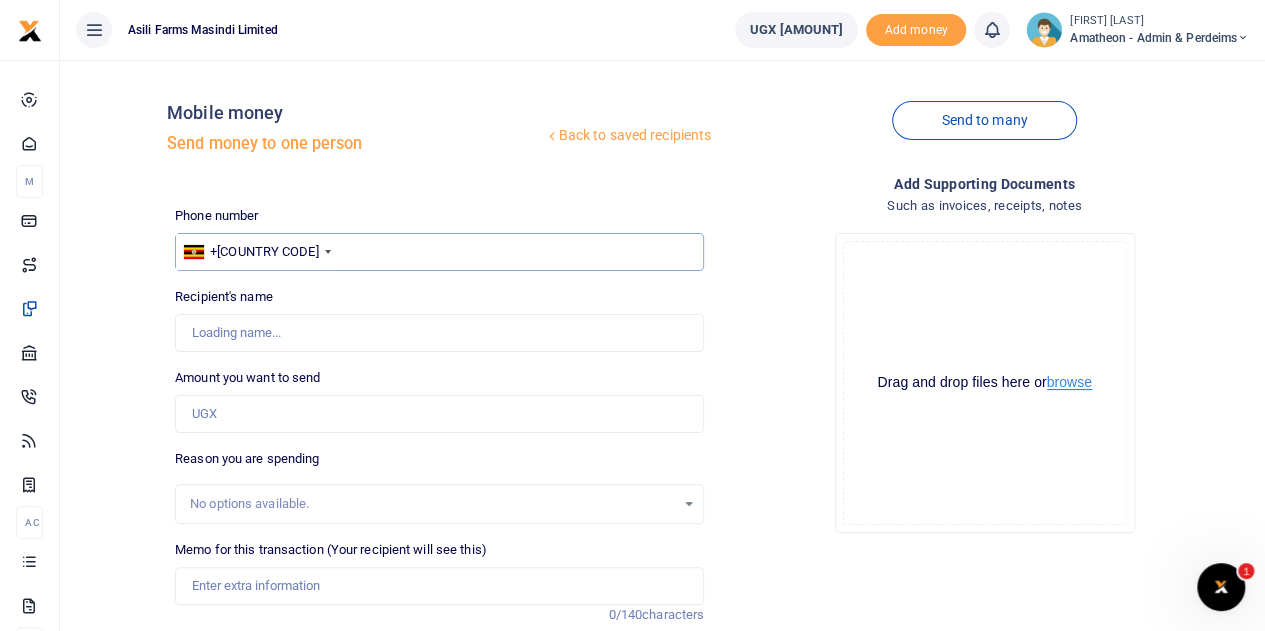 type on "[PHONE]" 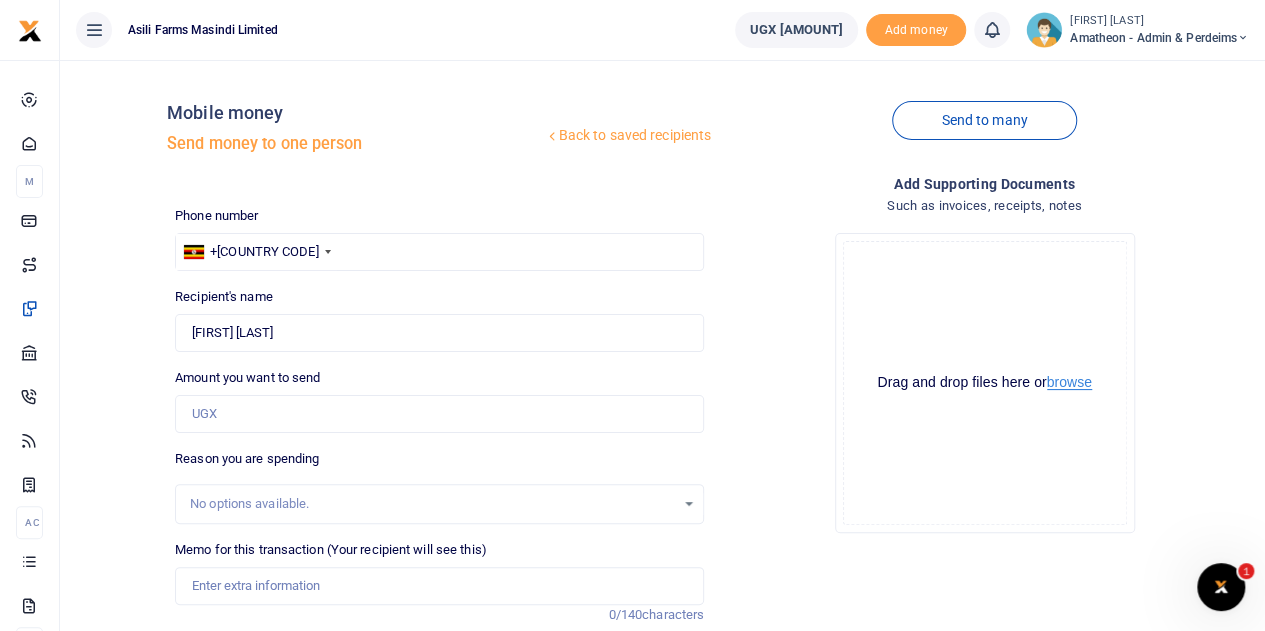 click on "browse" at bounding box center (1069, 382) 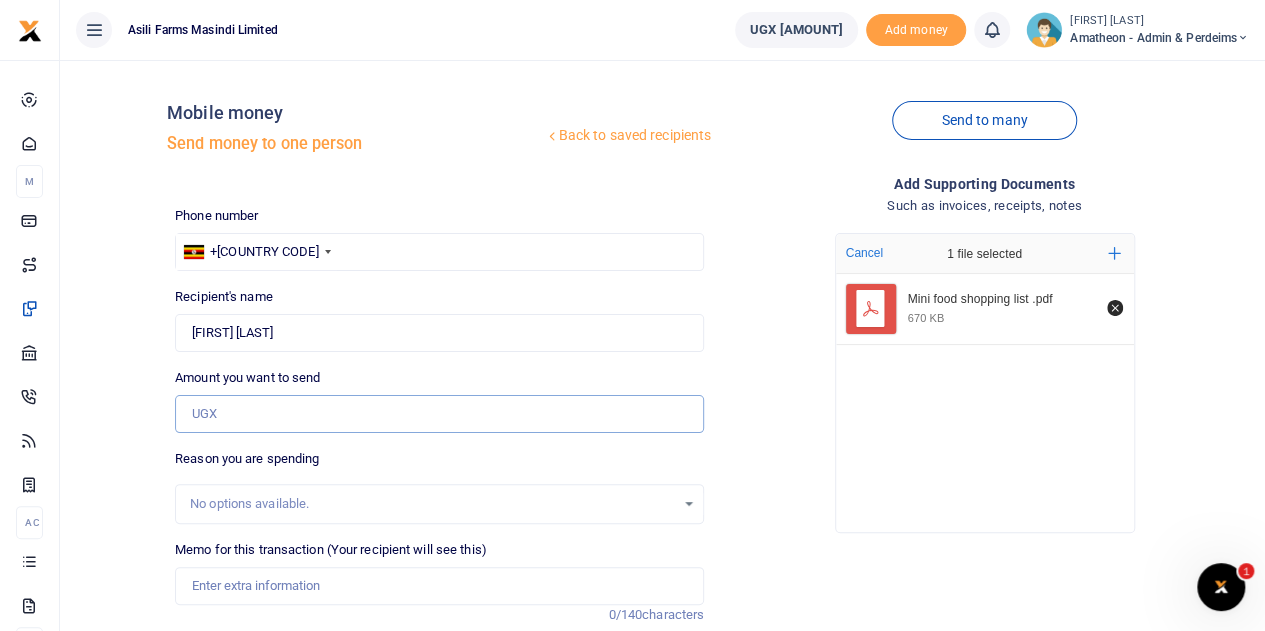 click on "Amount you want to send" at bounding box center [439, 414] 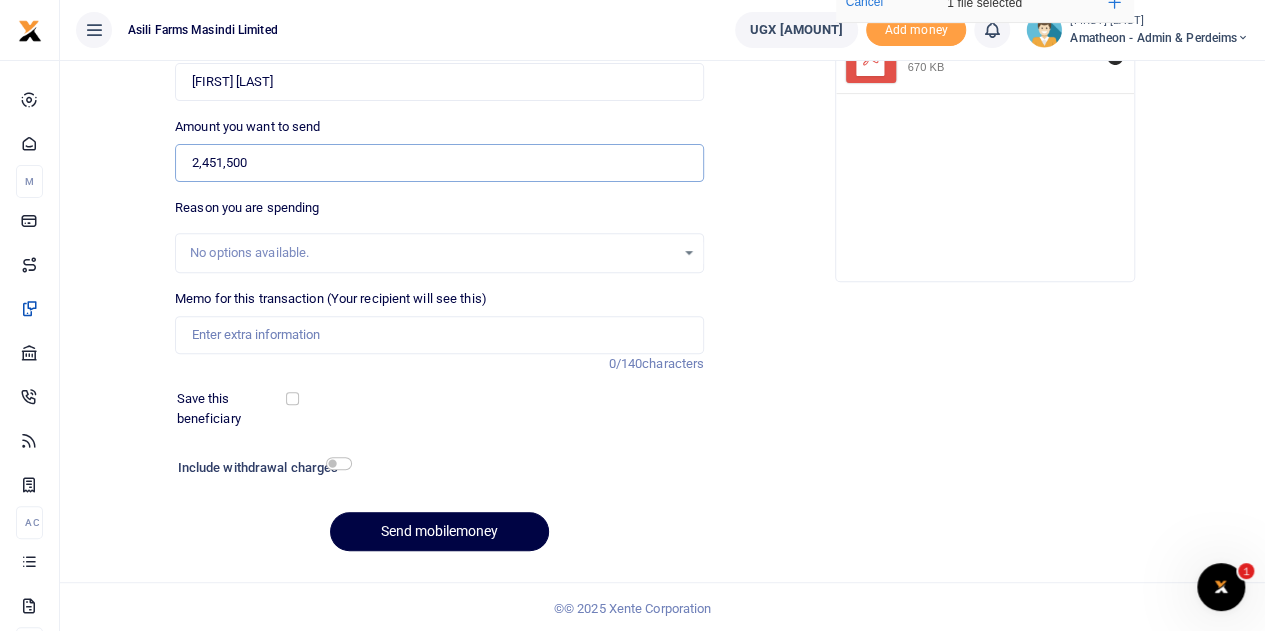 scroll, scrollTop: 252, scrollLeft: 0, axis: vertical 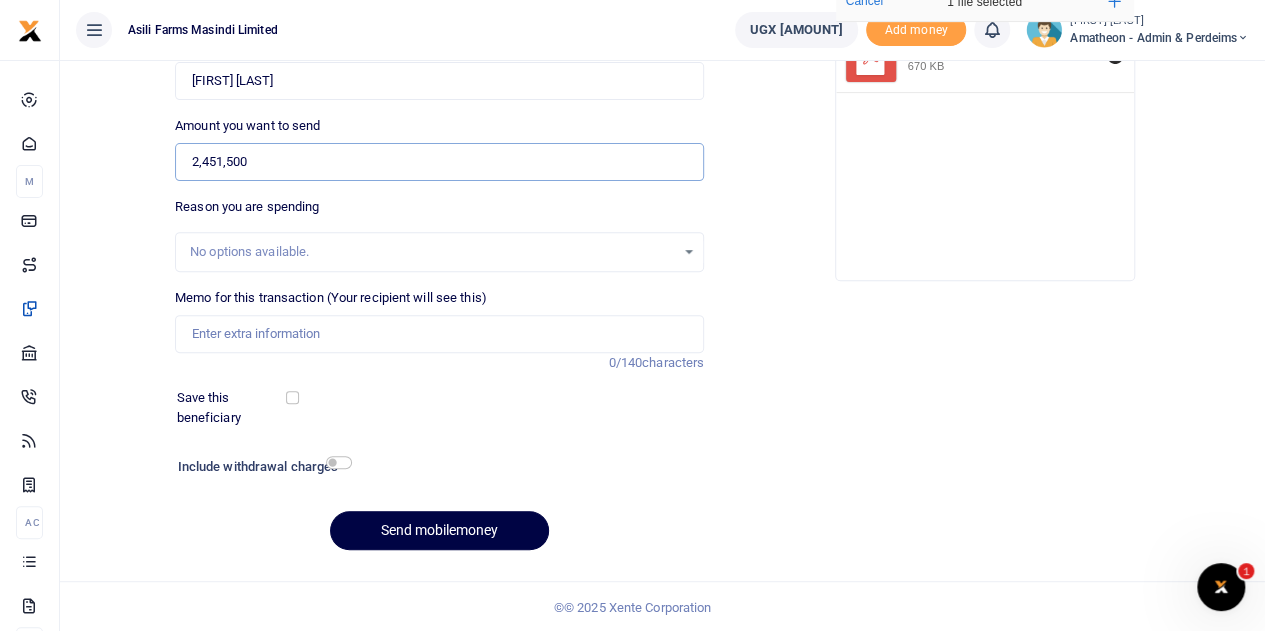 type on "2,451,500" 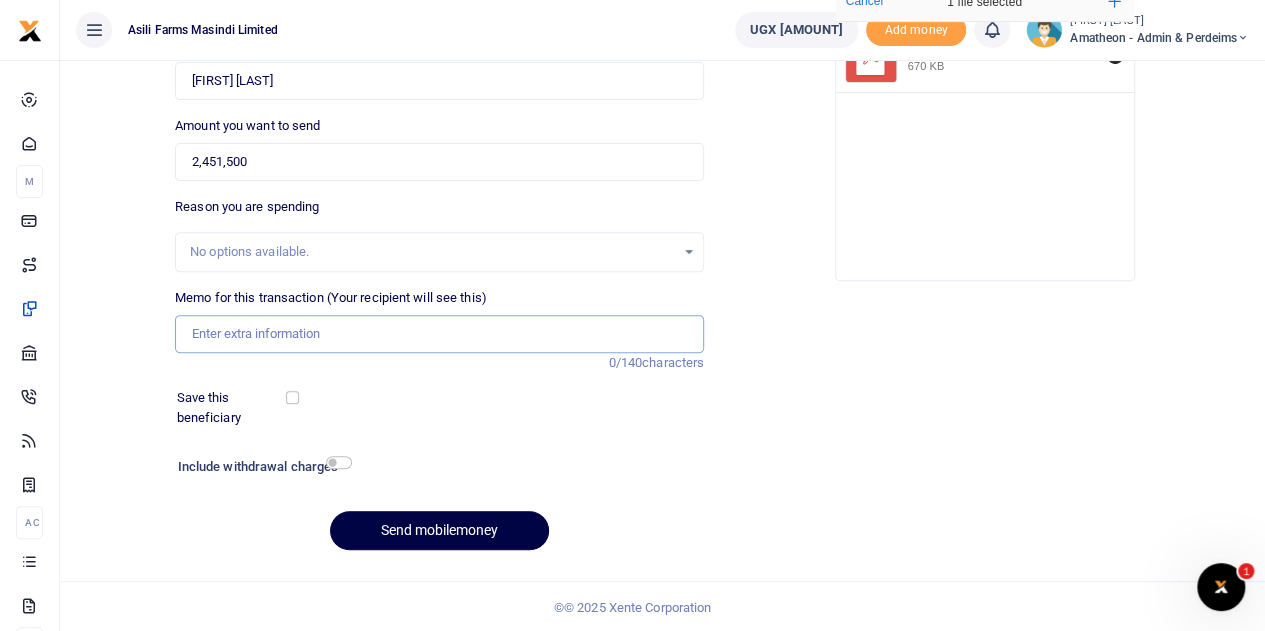 click on "Memo for this transaction (Your recipient will see this)" at bounding box center [439, 334] 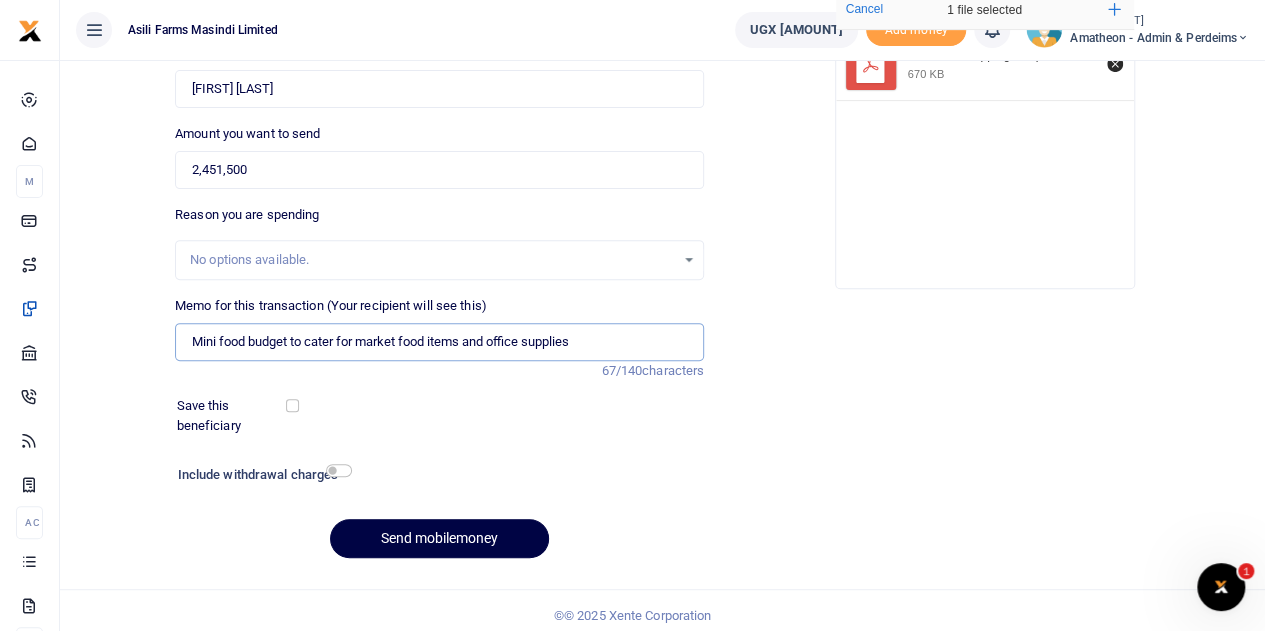 scroll, scrollTop: 252, scrollLeft: 0, axis: vertical 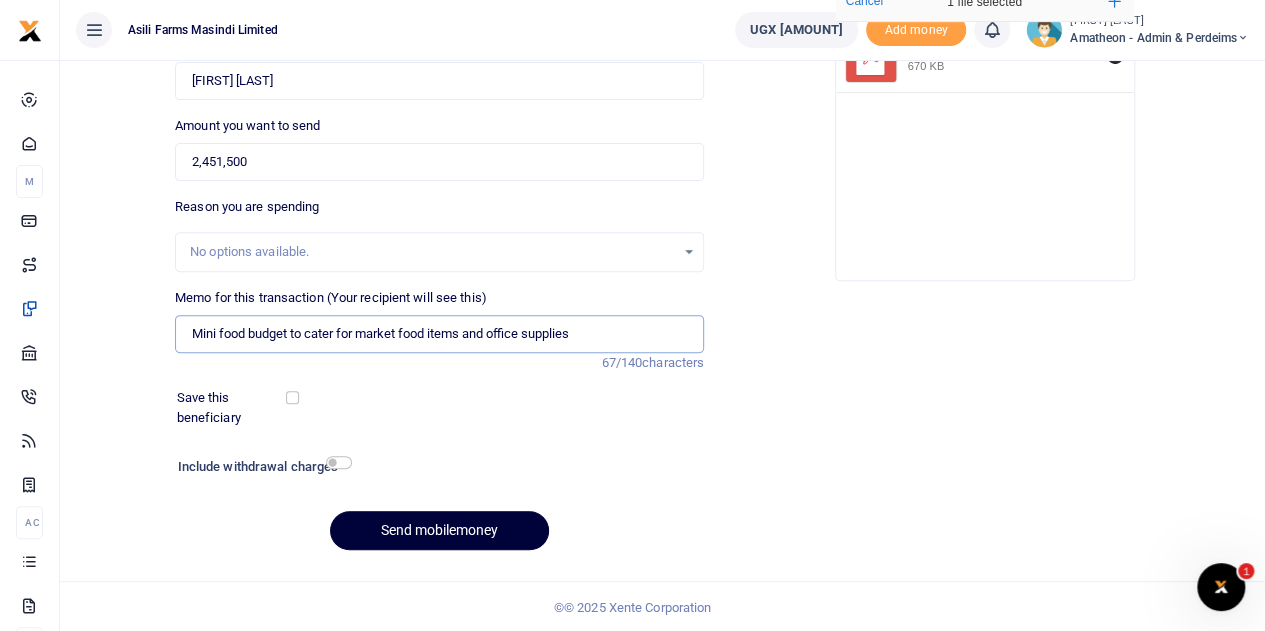 type on "Mini food budget to cater for market food items and office supplies" 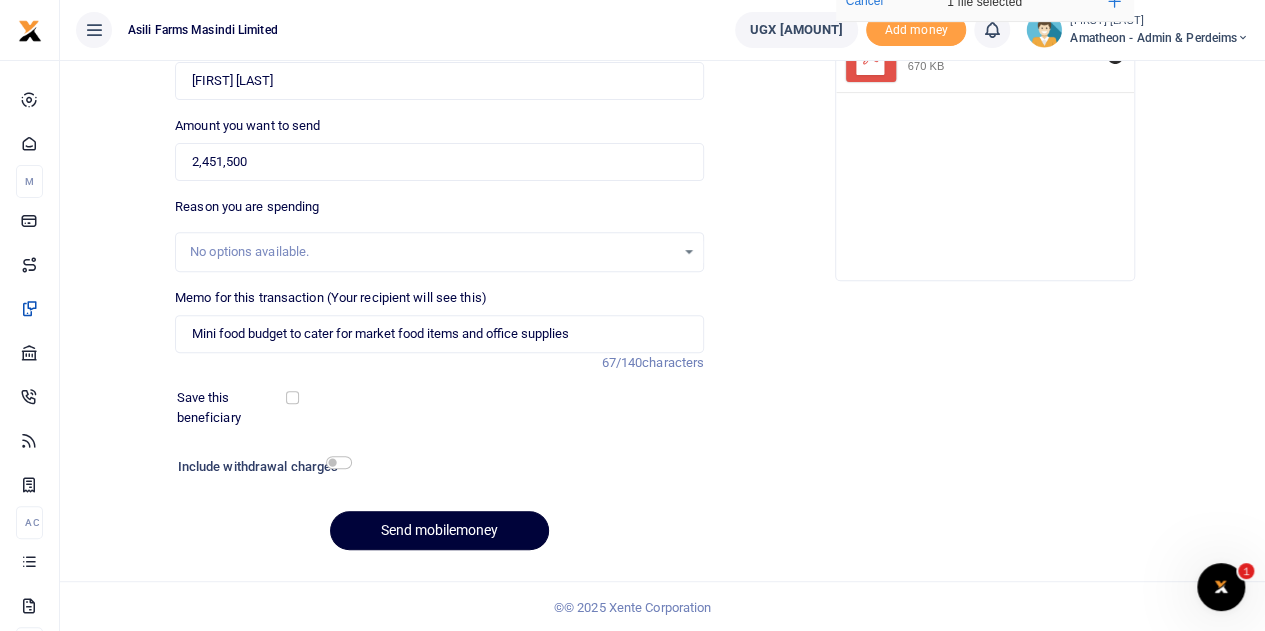 click on "Send mobilemoney" at bounding box center (439, 530) 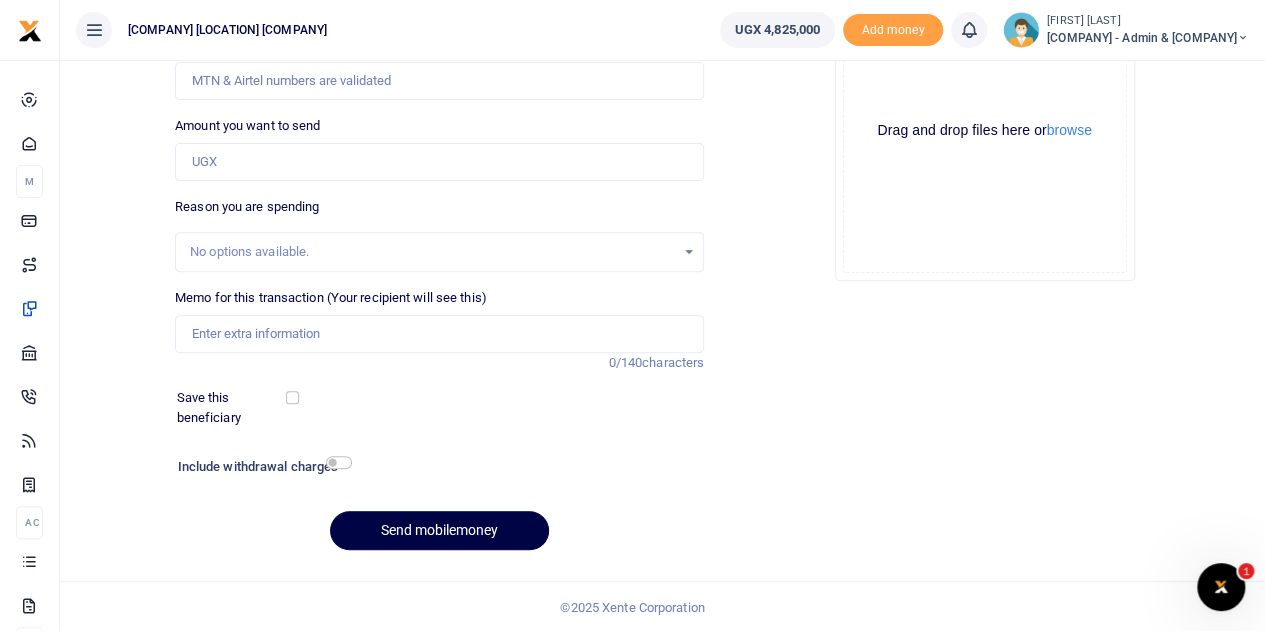 scroll, scrollTop: 0, scrollLeft: 0, axis: both 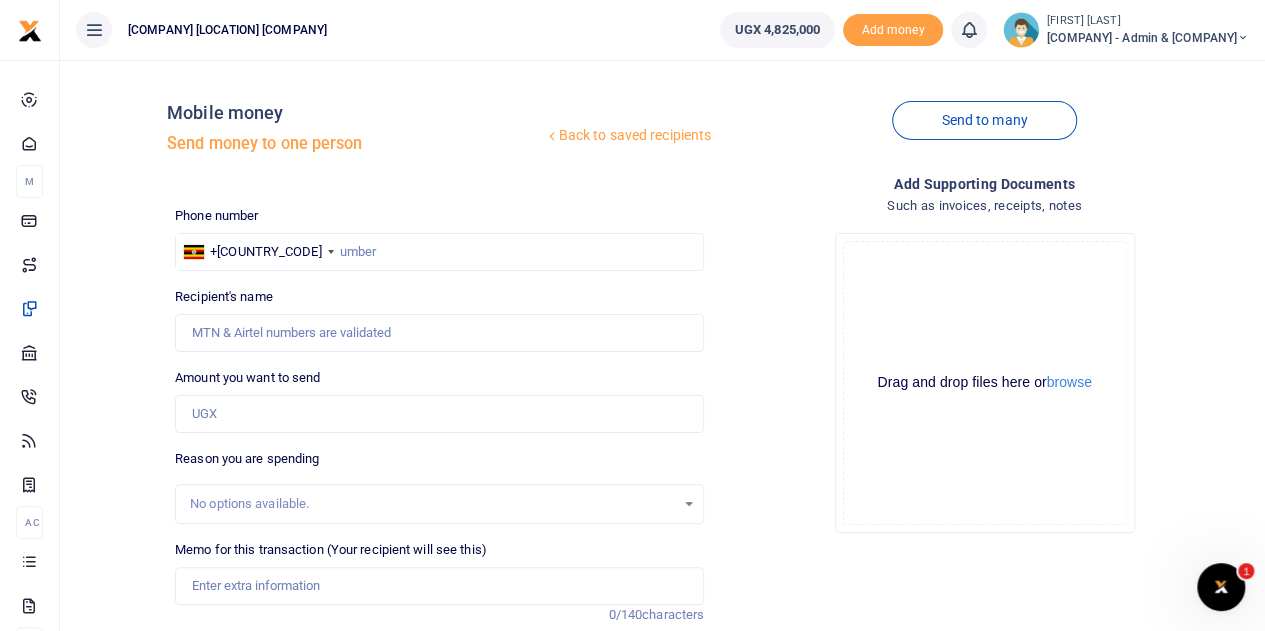 click at bounding box center [94, 30] 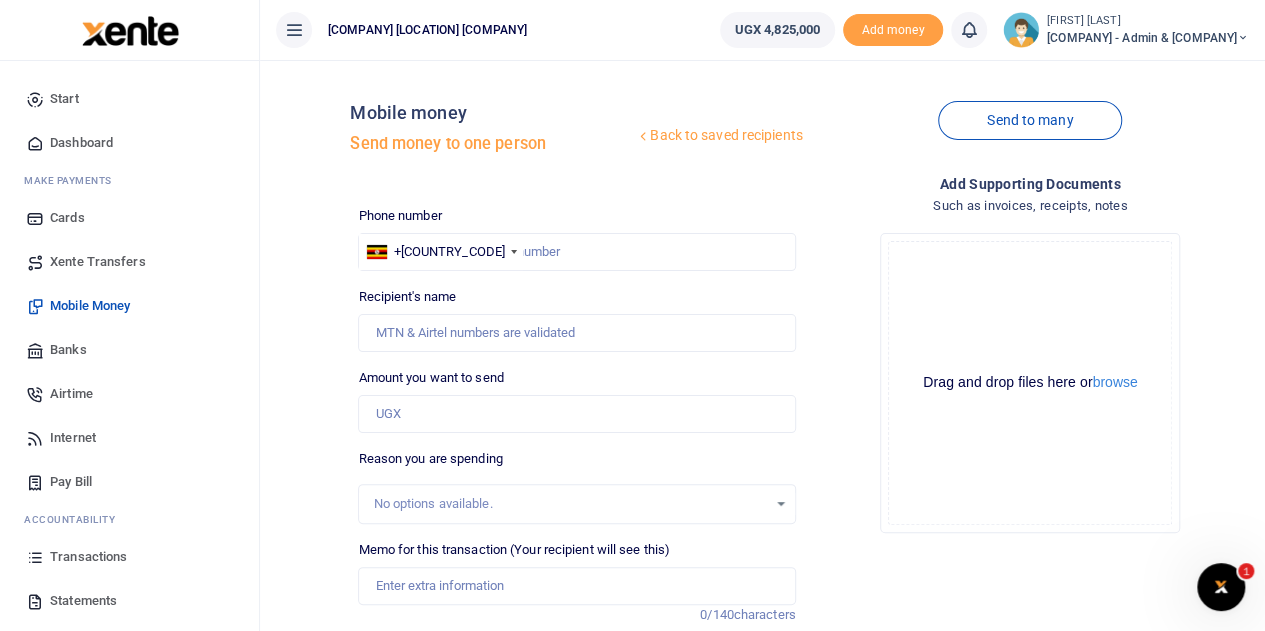 click on "Transactions" at bounding box center (88, 557) 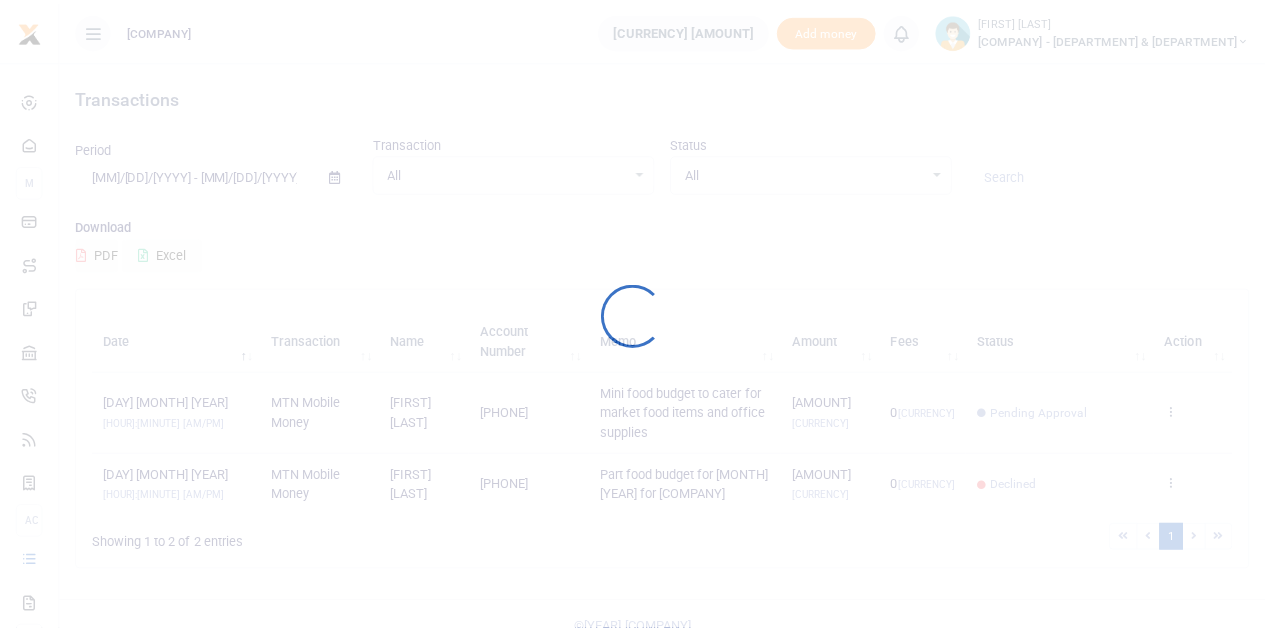 scroll, scrollTop: 0, scrollLeft: 0, axis: both 